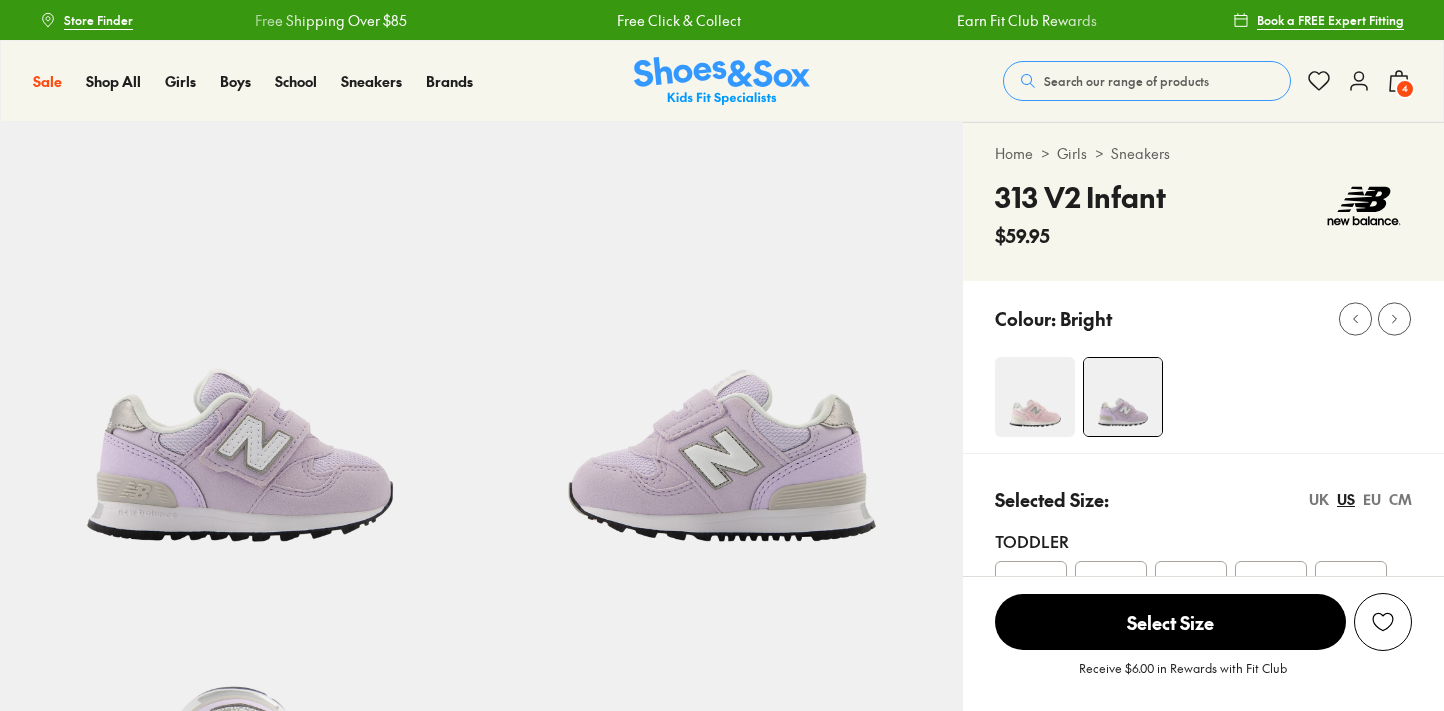 select on "*" 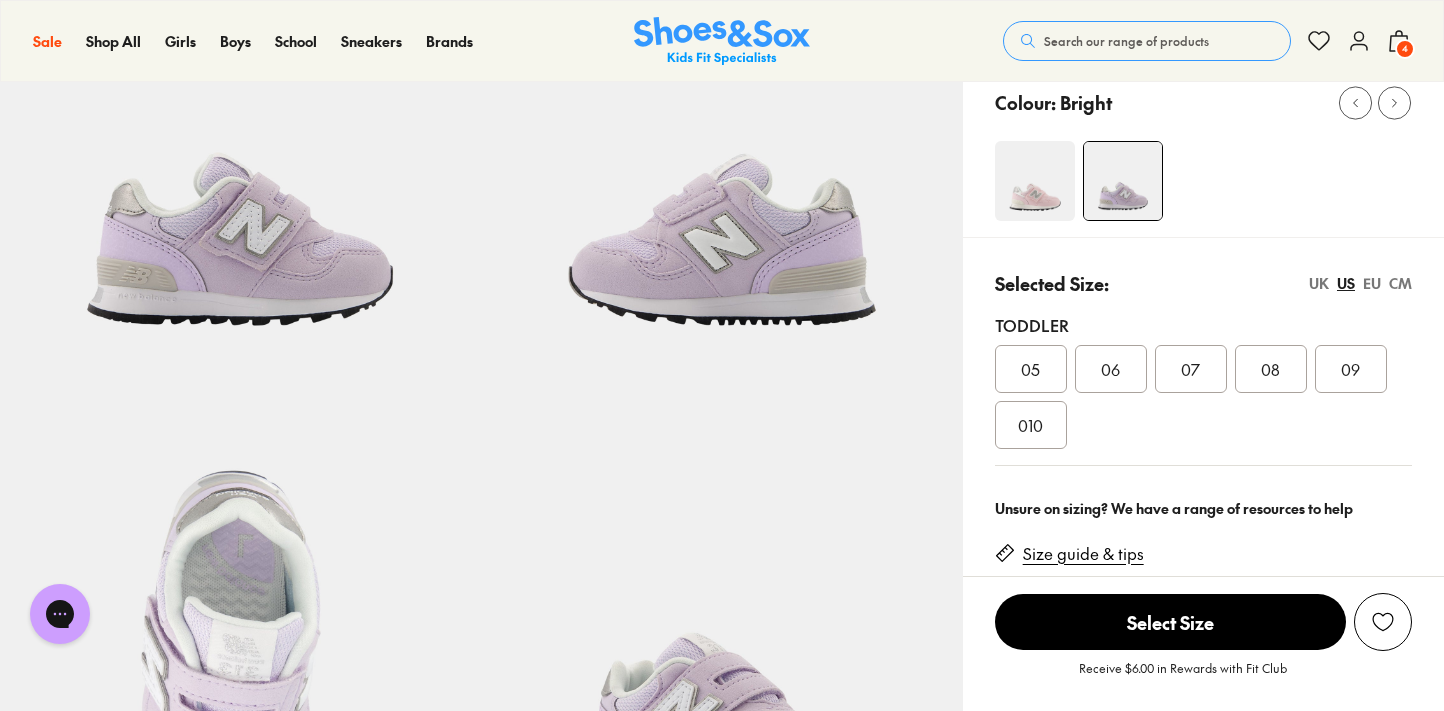 scroll, scrollTop: 0, scrollLeft: 0, axis: both 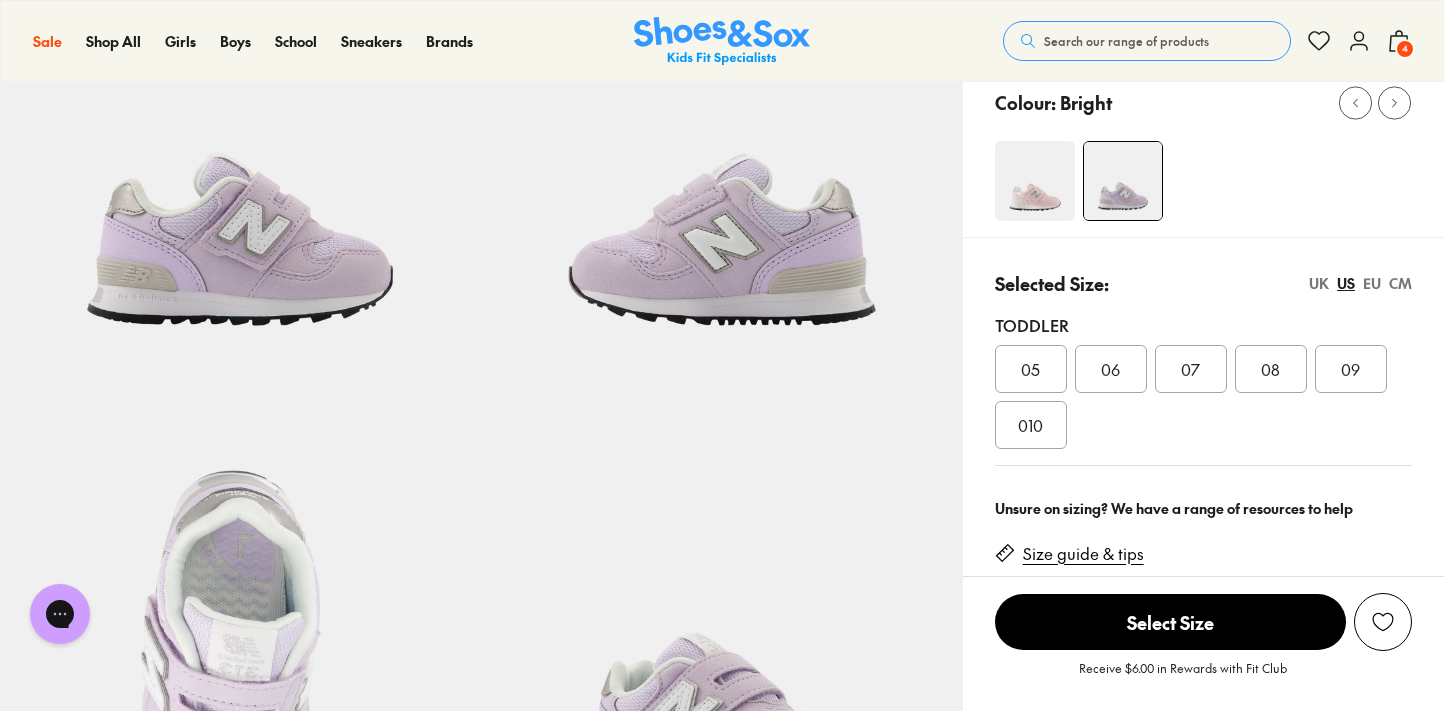 click at bounding box center [1035, 181] 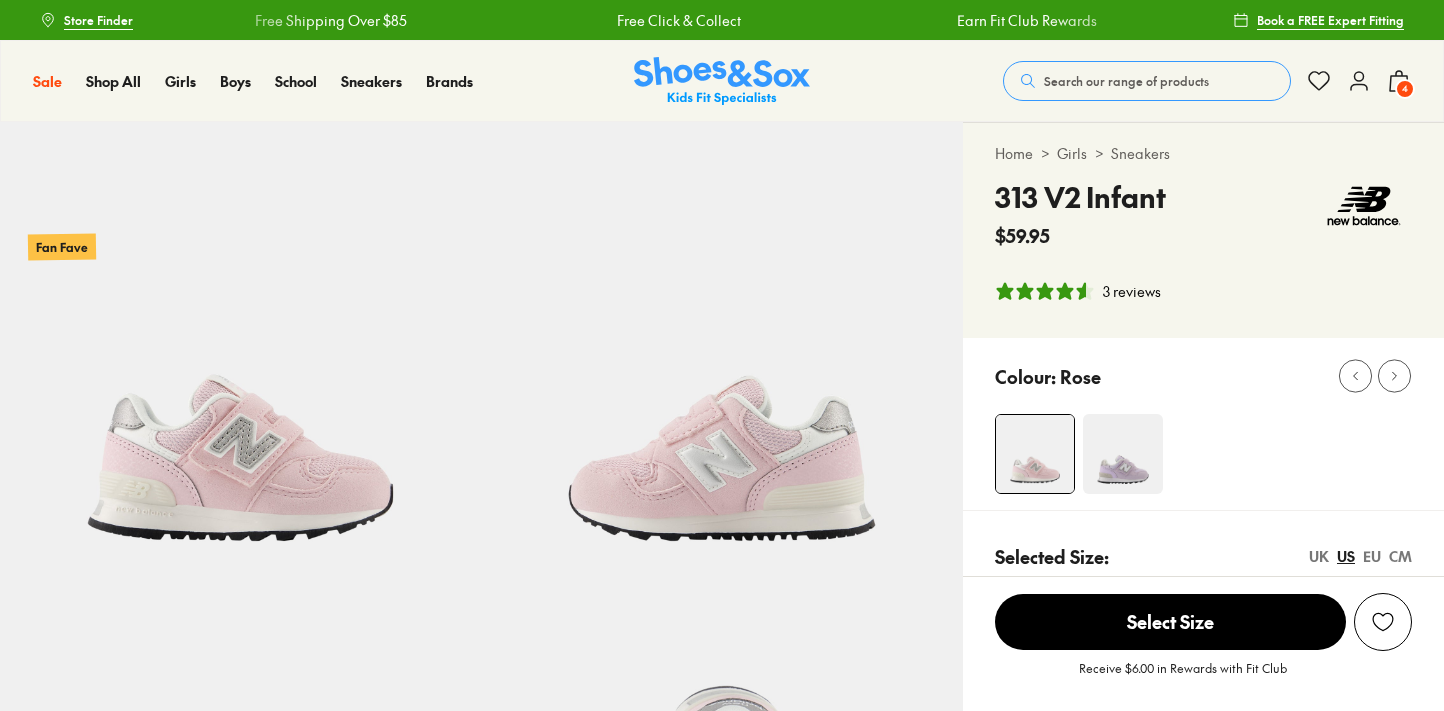 select on "*" 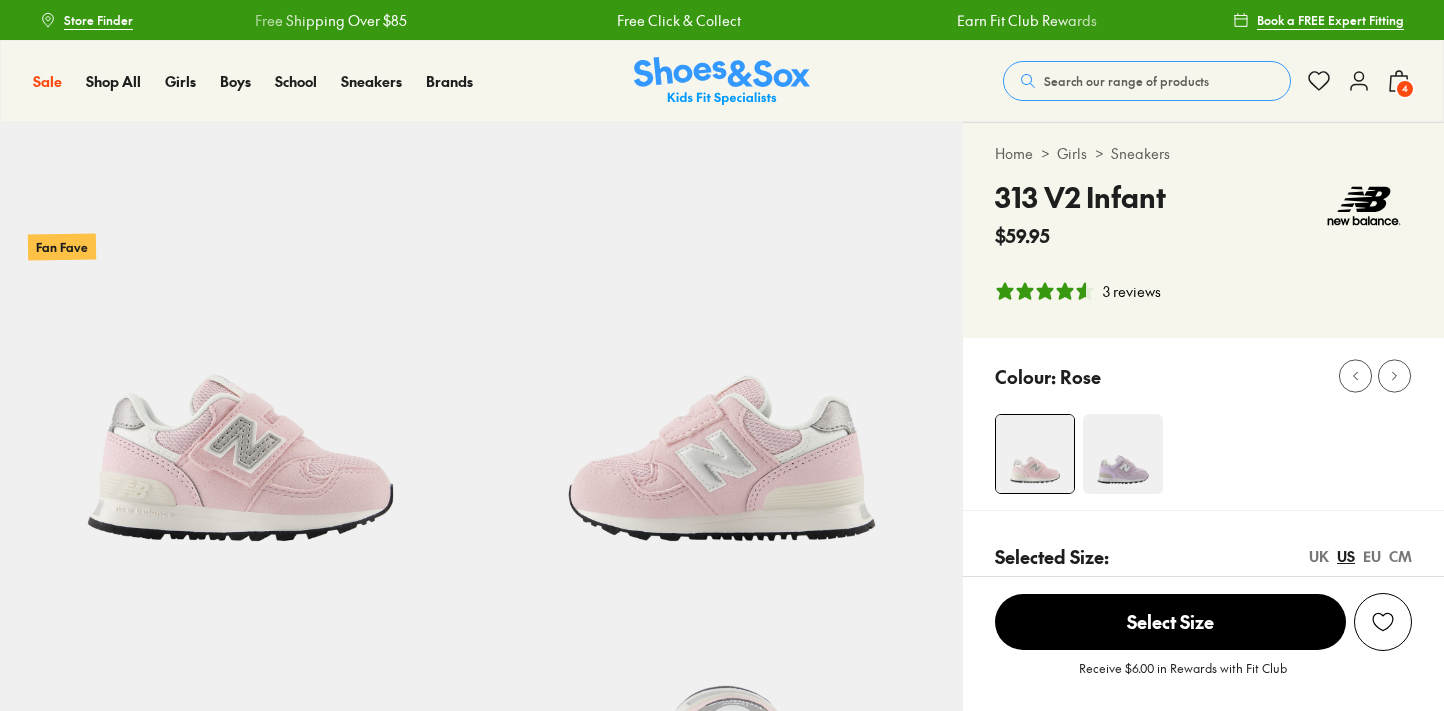 scroll, scrollTop: 86, scrollLeft: 0, axis: vertical 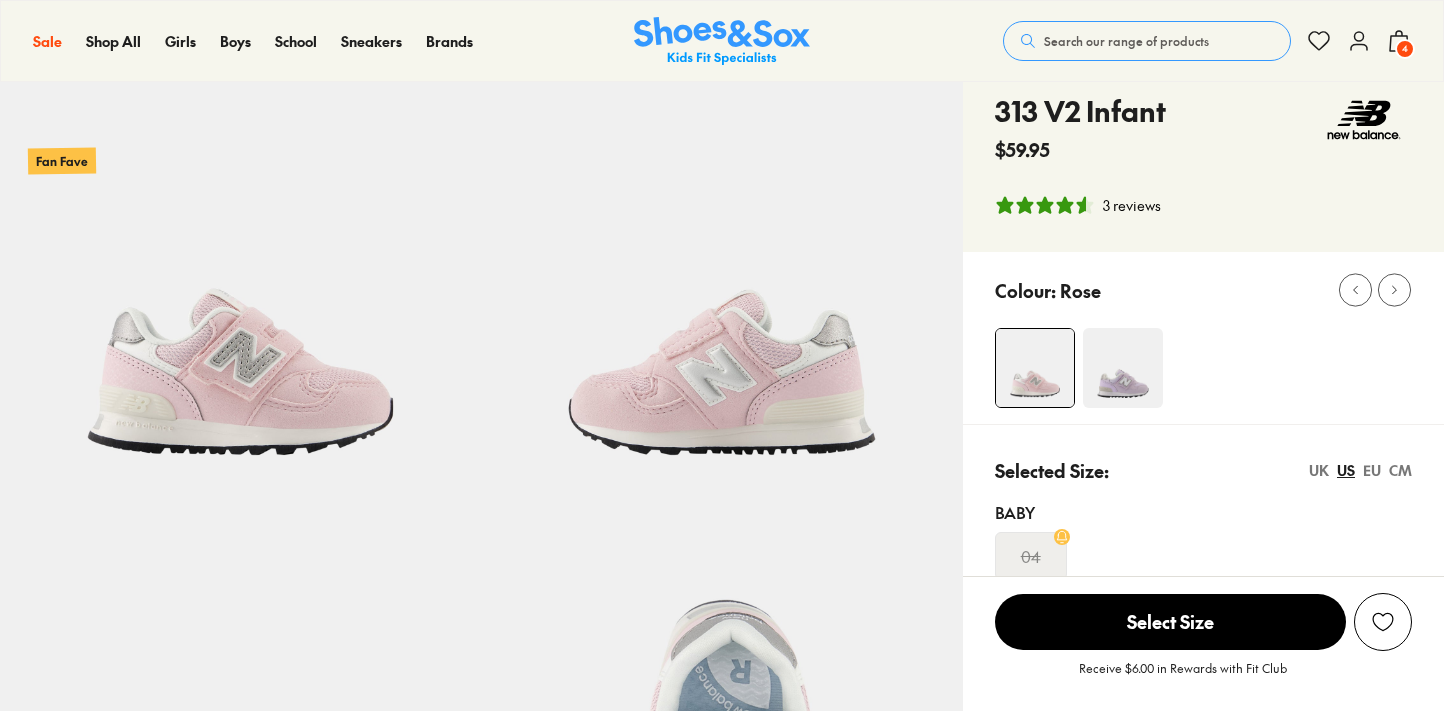 click at bounding box center (1123, 368) 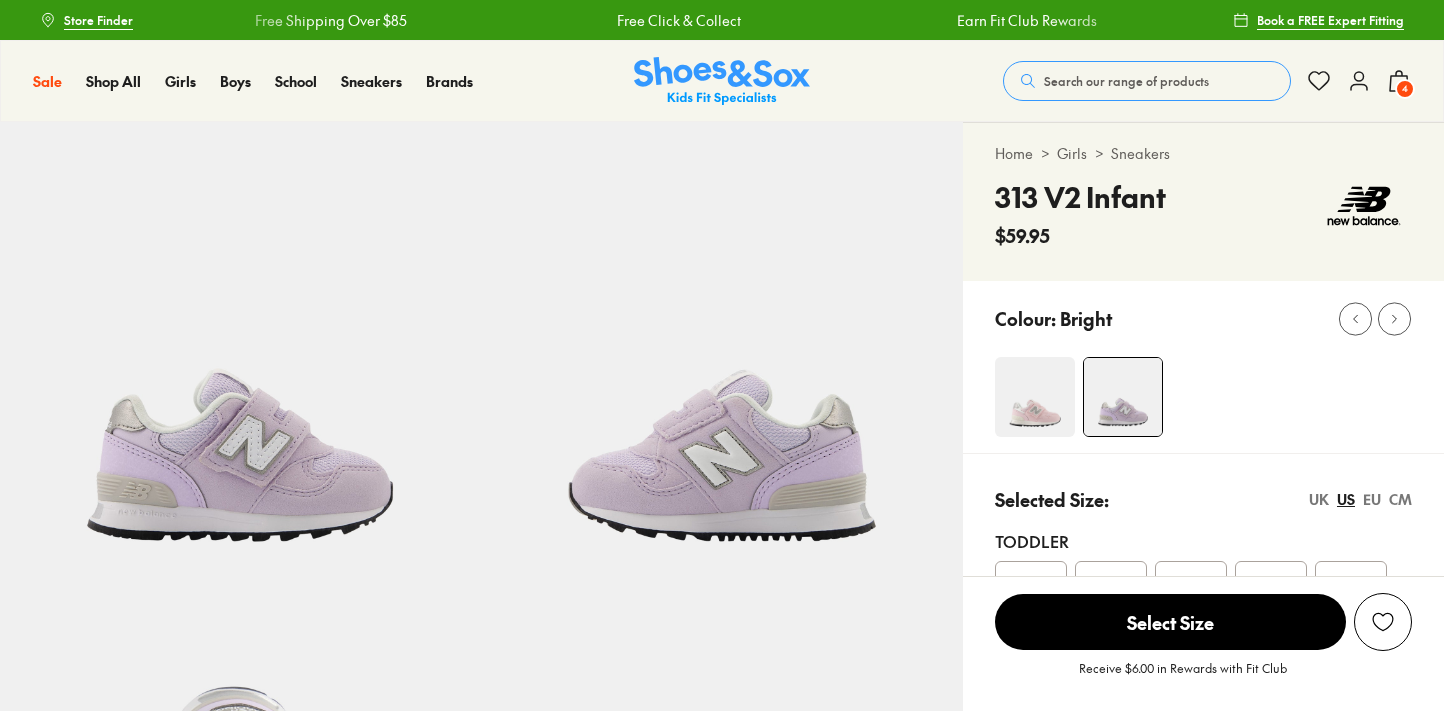 scroll, scrollTop: 0, scrollLeft: 0, axis: both 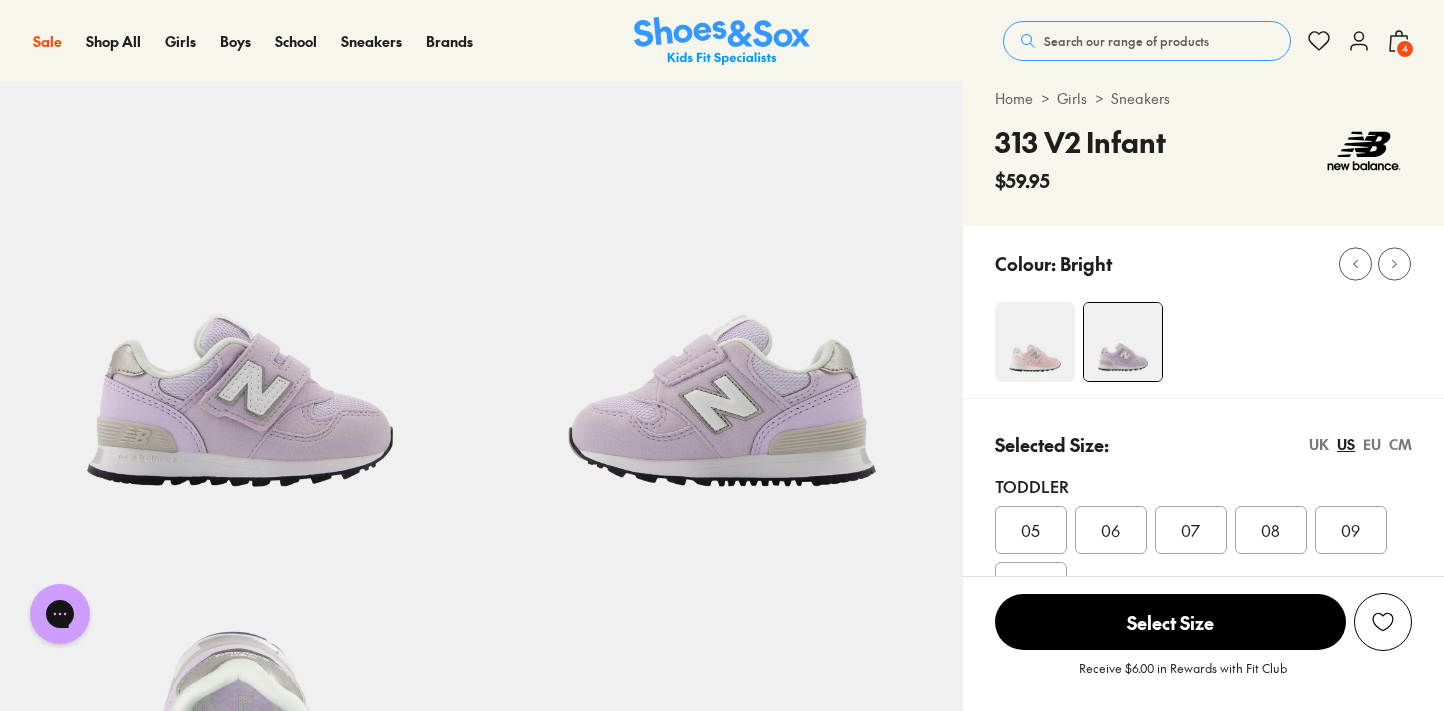 click on "Search our range of products" at bounding box center [1126, 41] 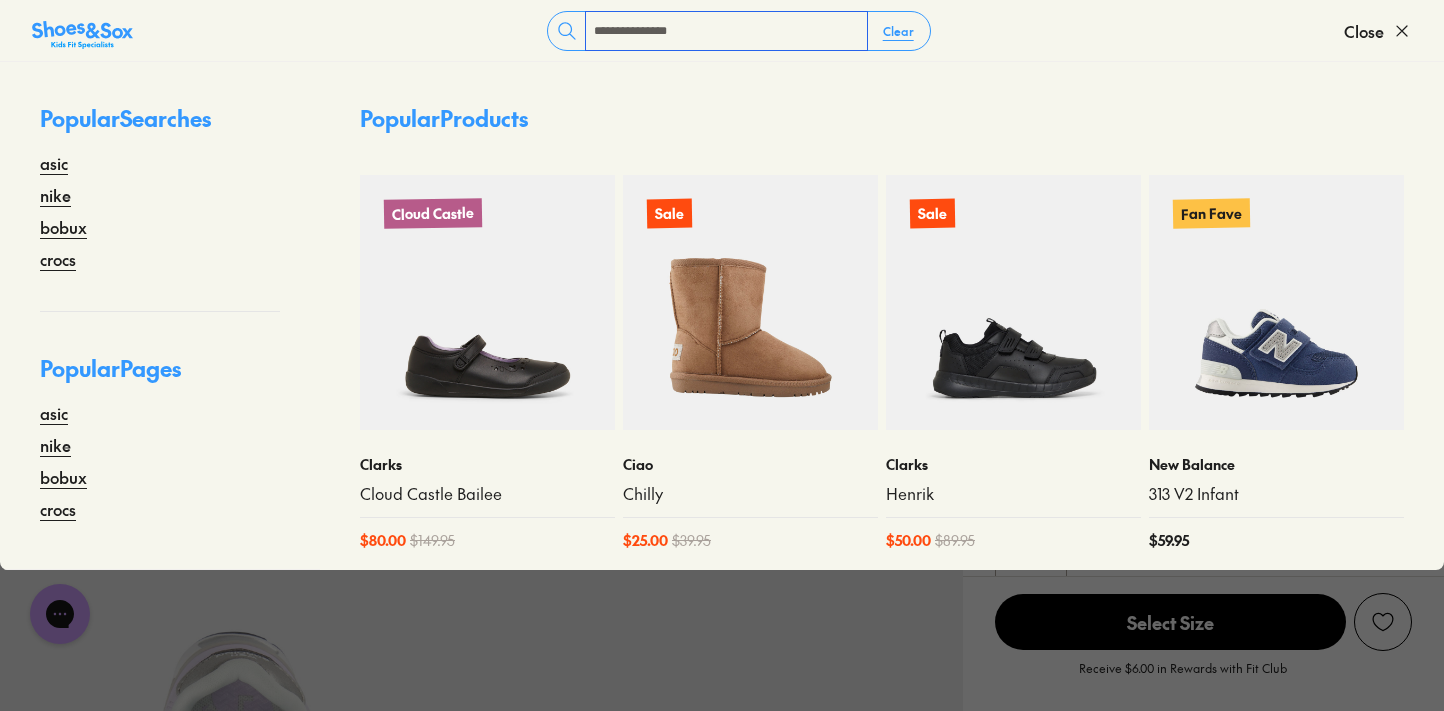 type on "**********" 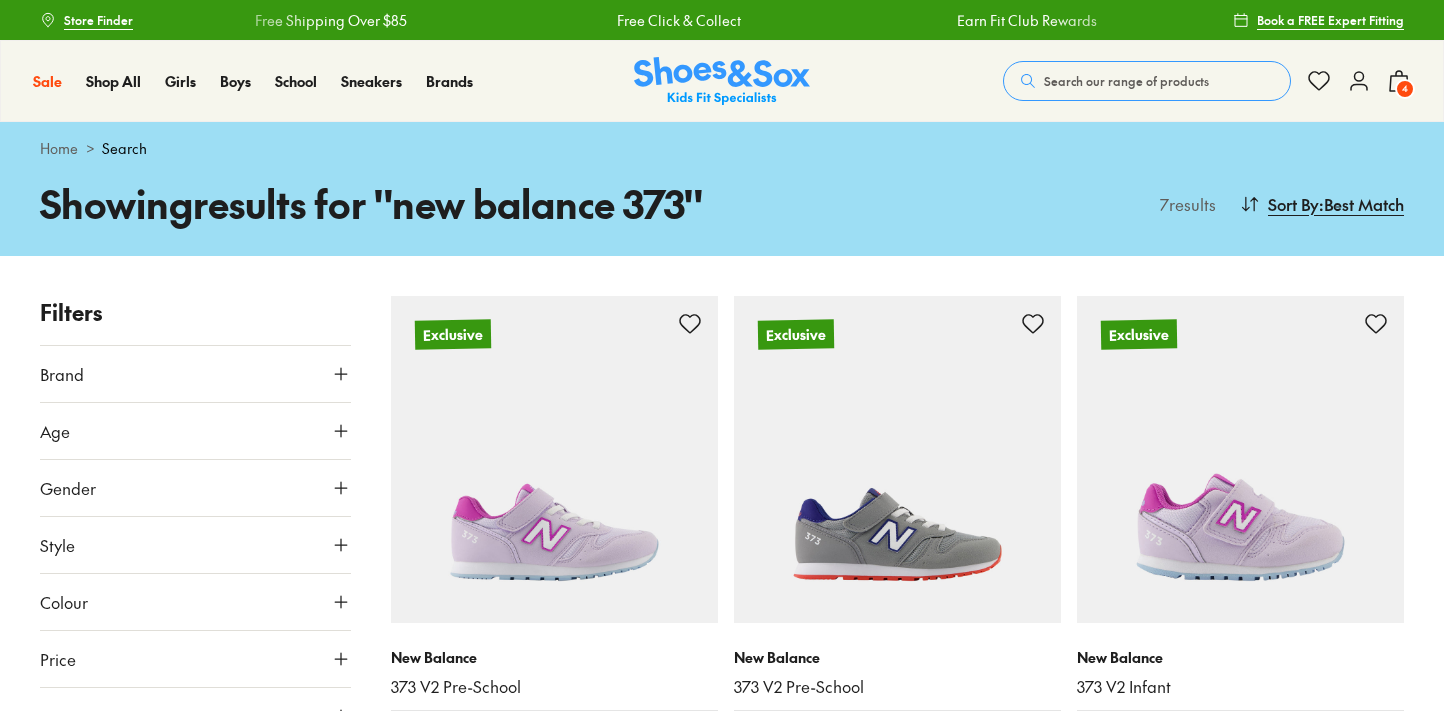 scroll, scrollTop: 0, scrollLeft: 0, axis: both 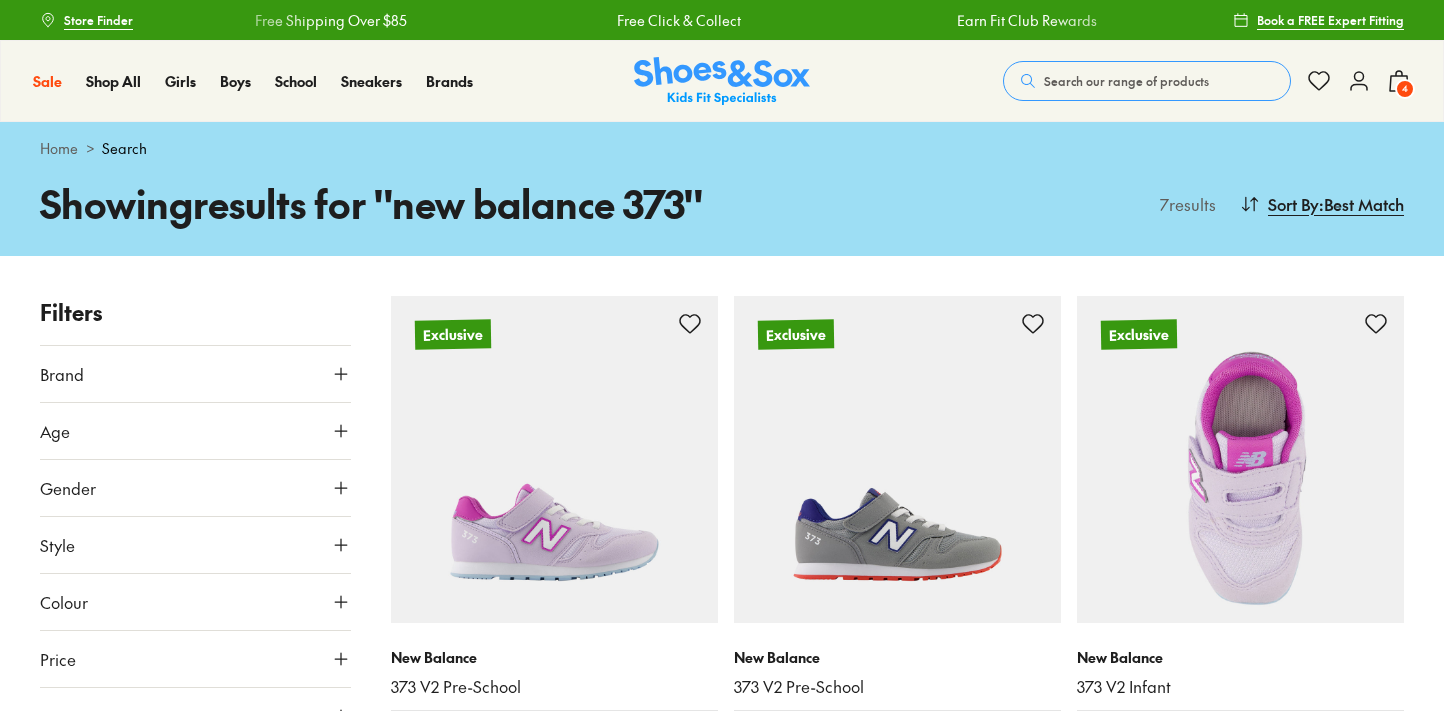 click at bounding box center (1240, 459) 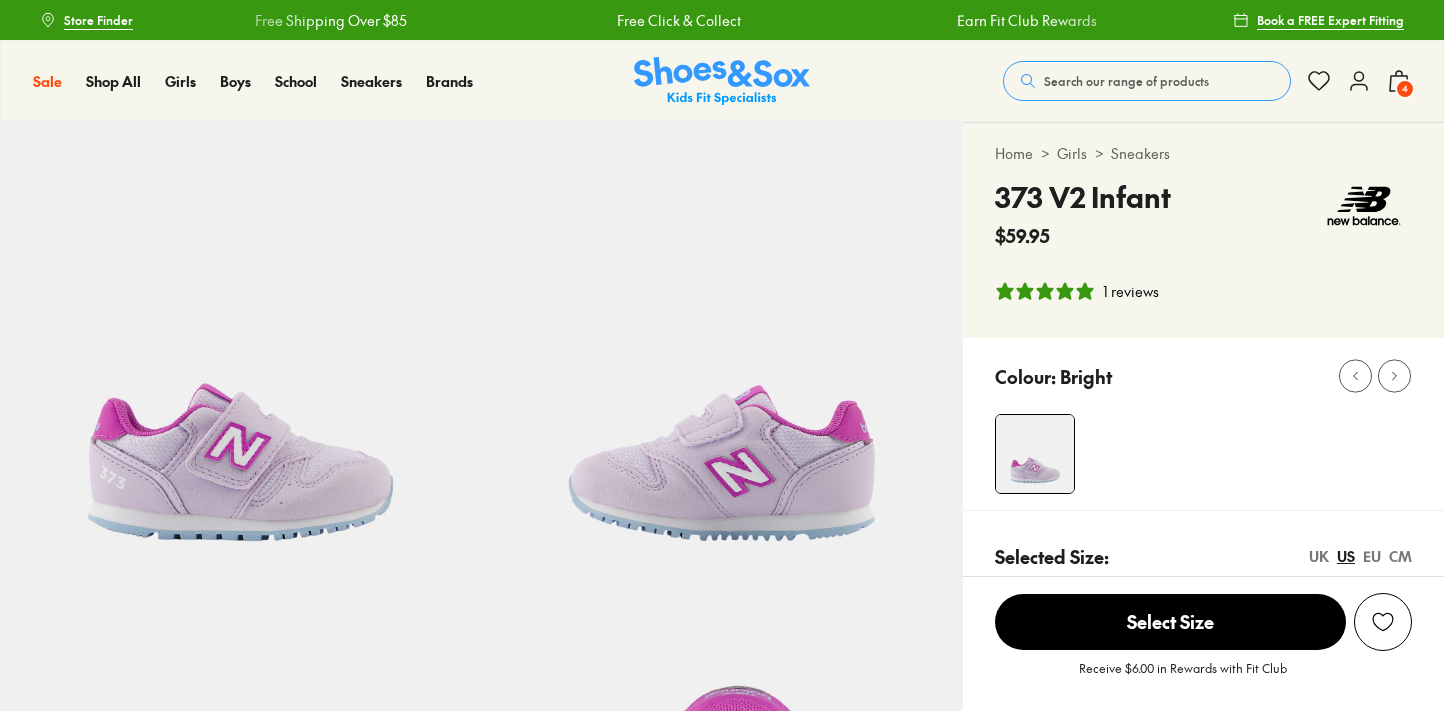 select on "*" 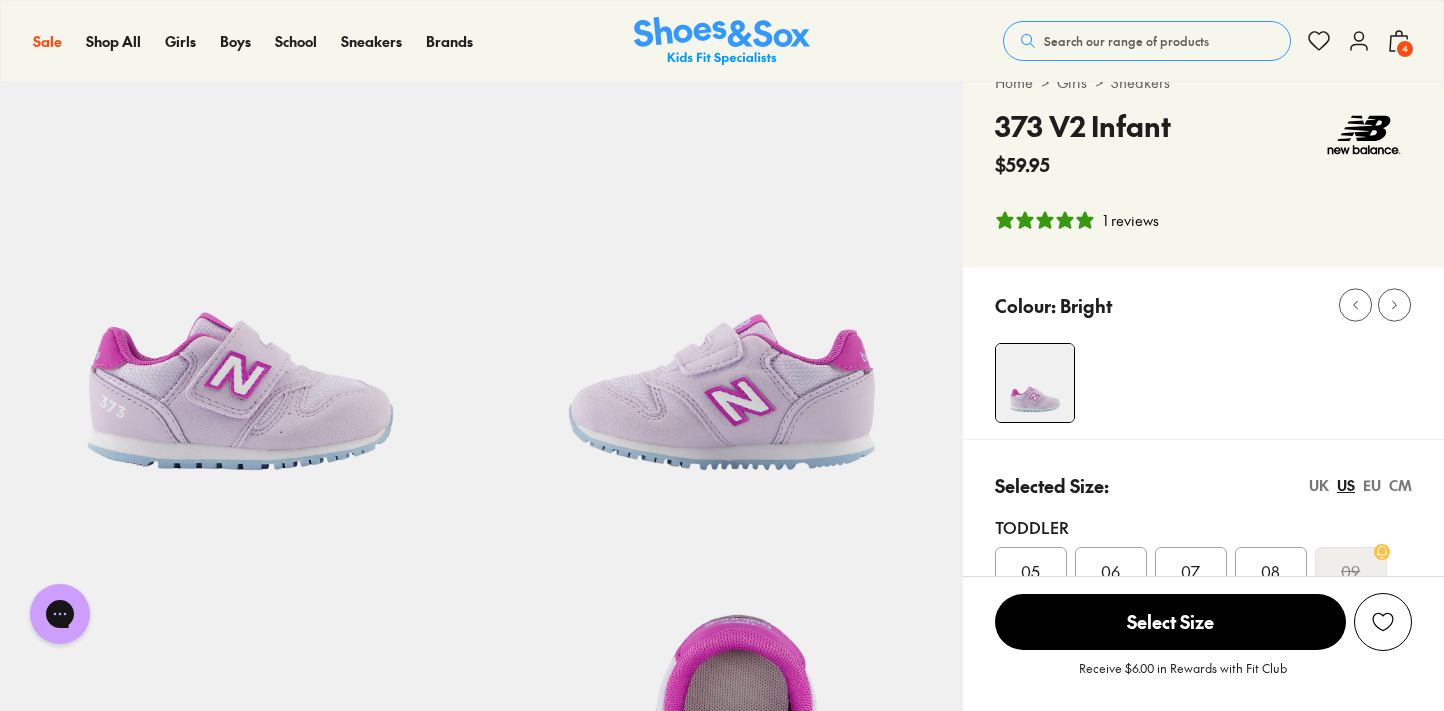 scroll, scrollTop: 0, scrollLeft: 0, axis: both 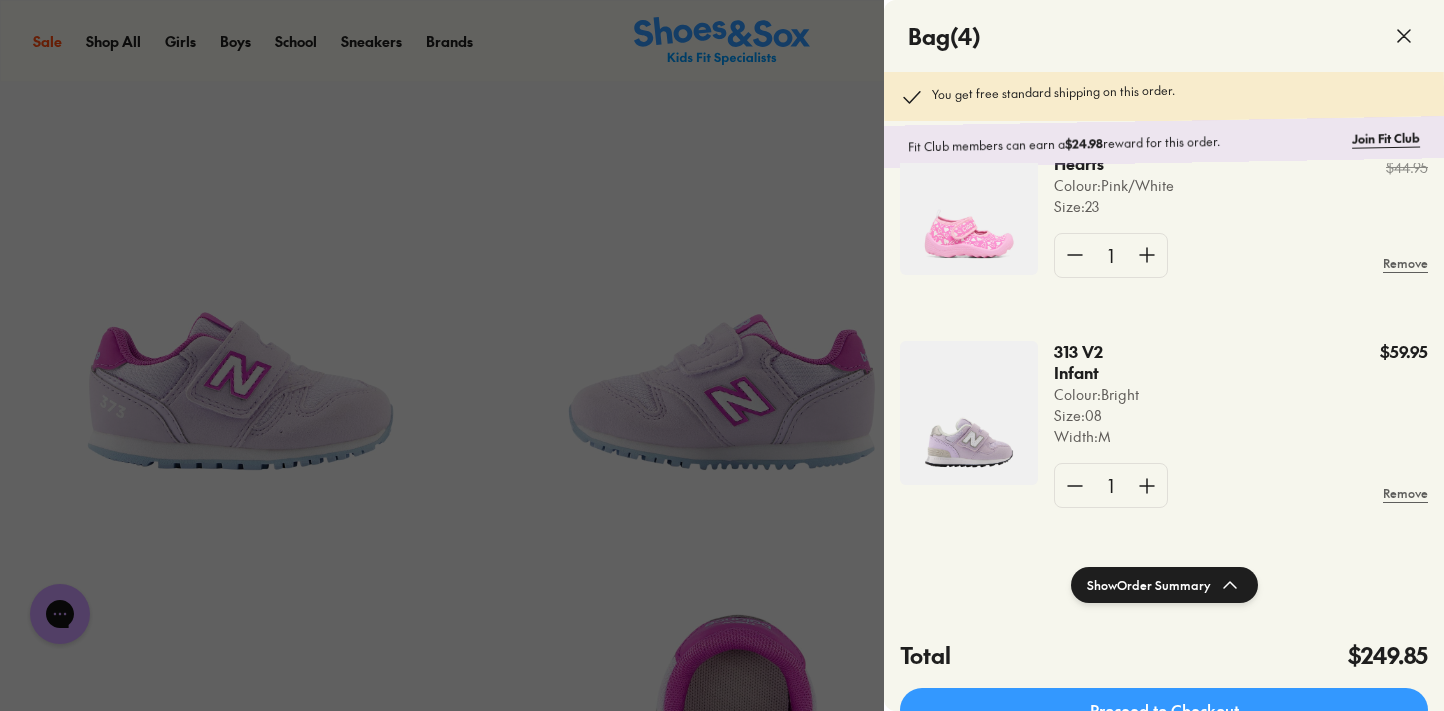 click 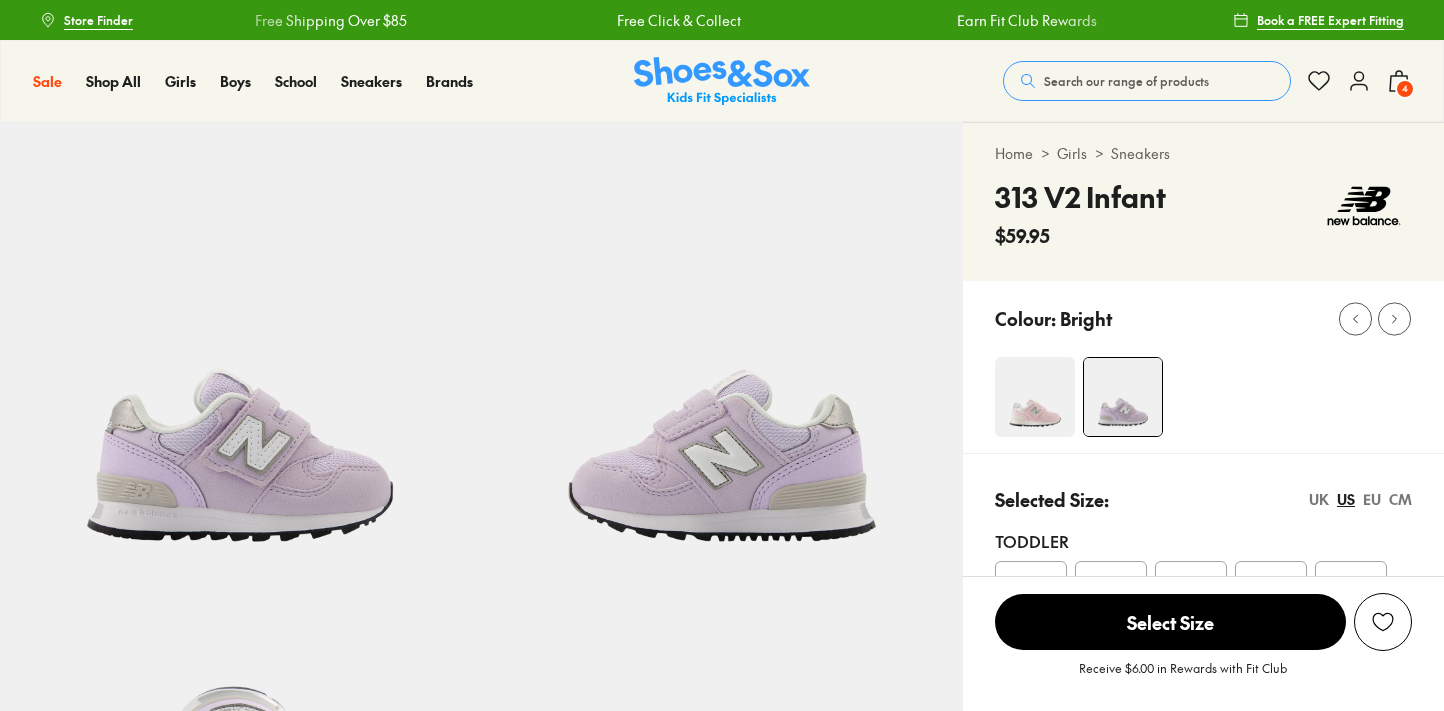 scroll, scrollTop: 0, scrollLeft: 0, axis: both 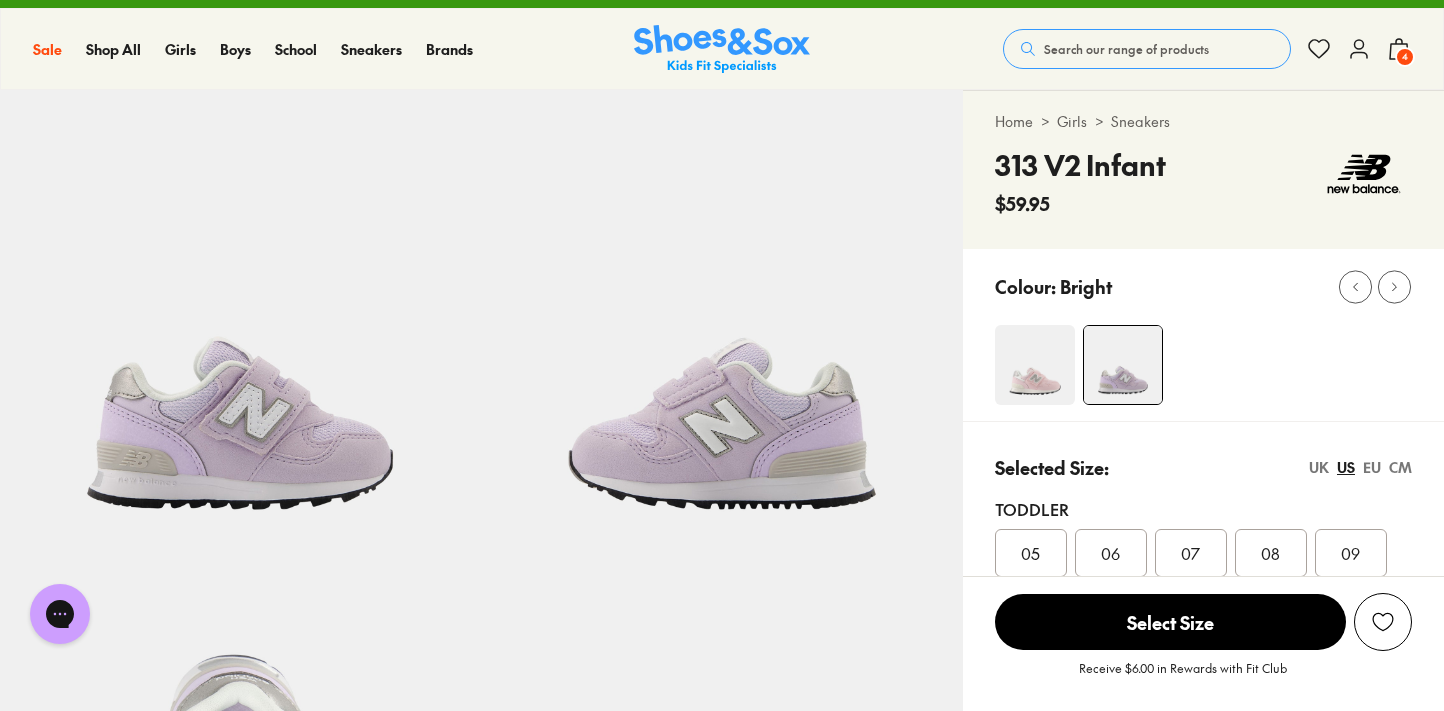 click on "4" at bounding box center (1405, 57) 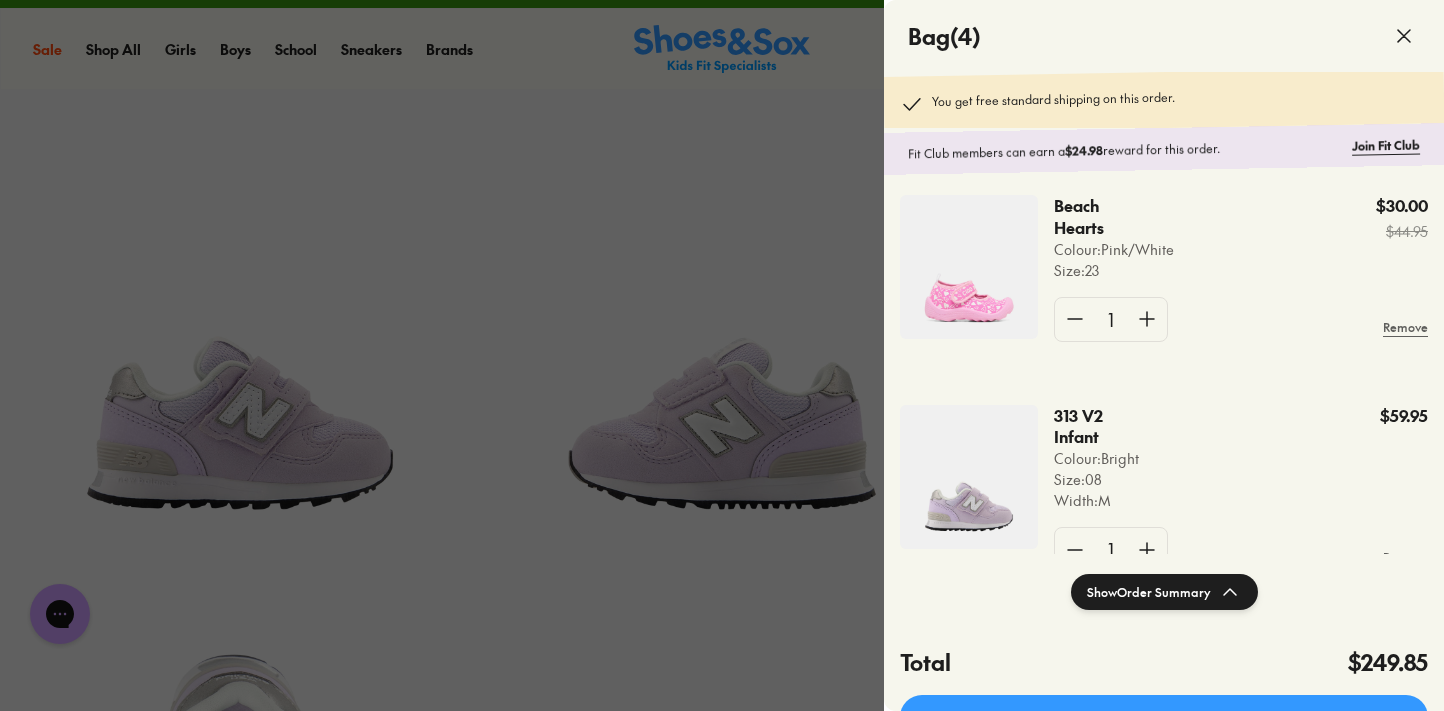 scroll, scrollTop: 460, scrollLeft: 0, axis: vertical 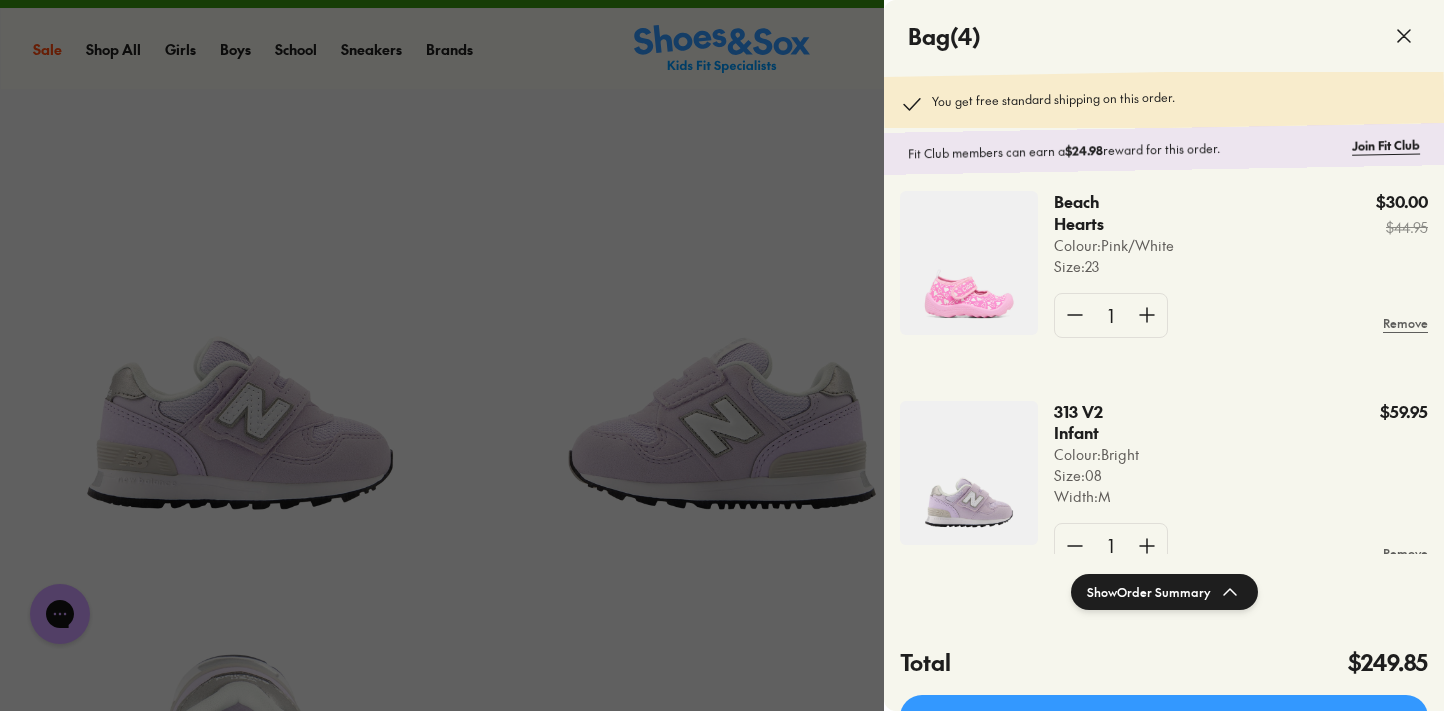 click 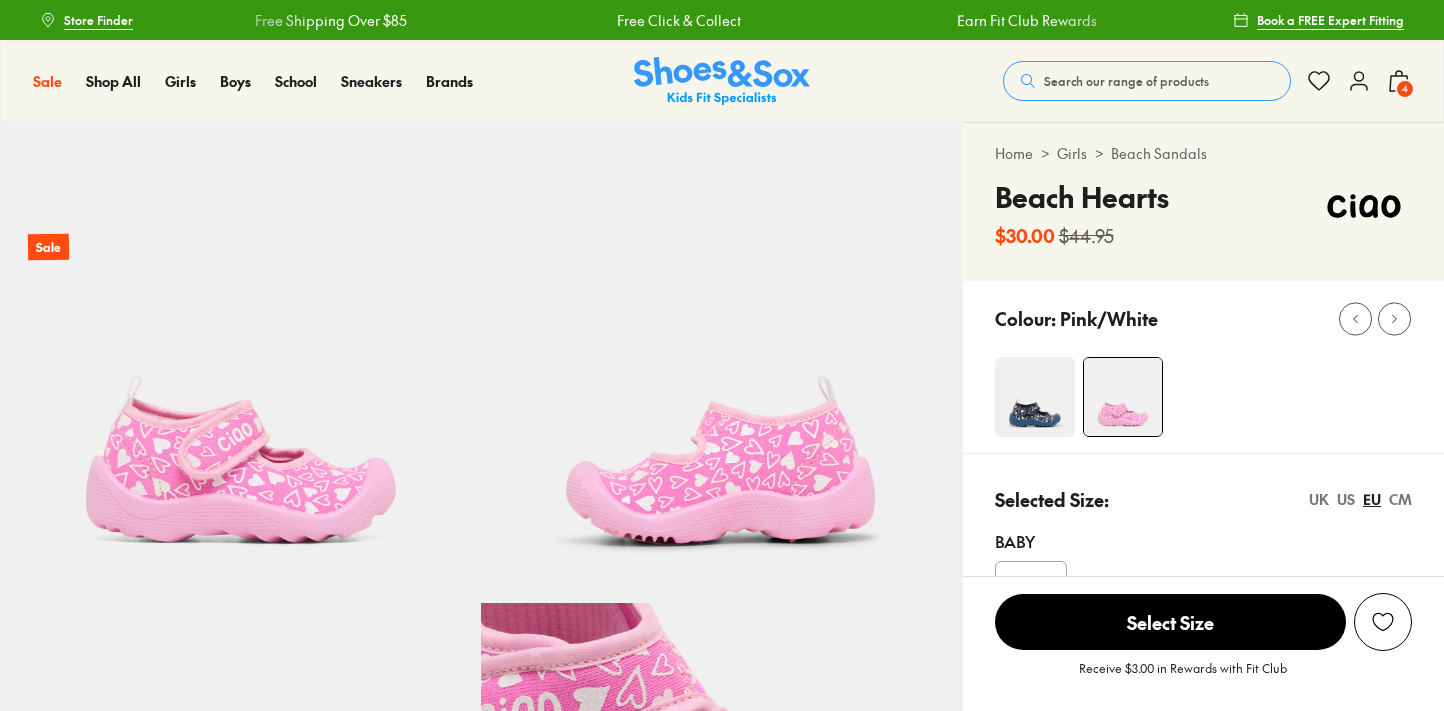 scroll, scrollTop: 0, scrollLeft: 0, axis: both 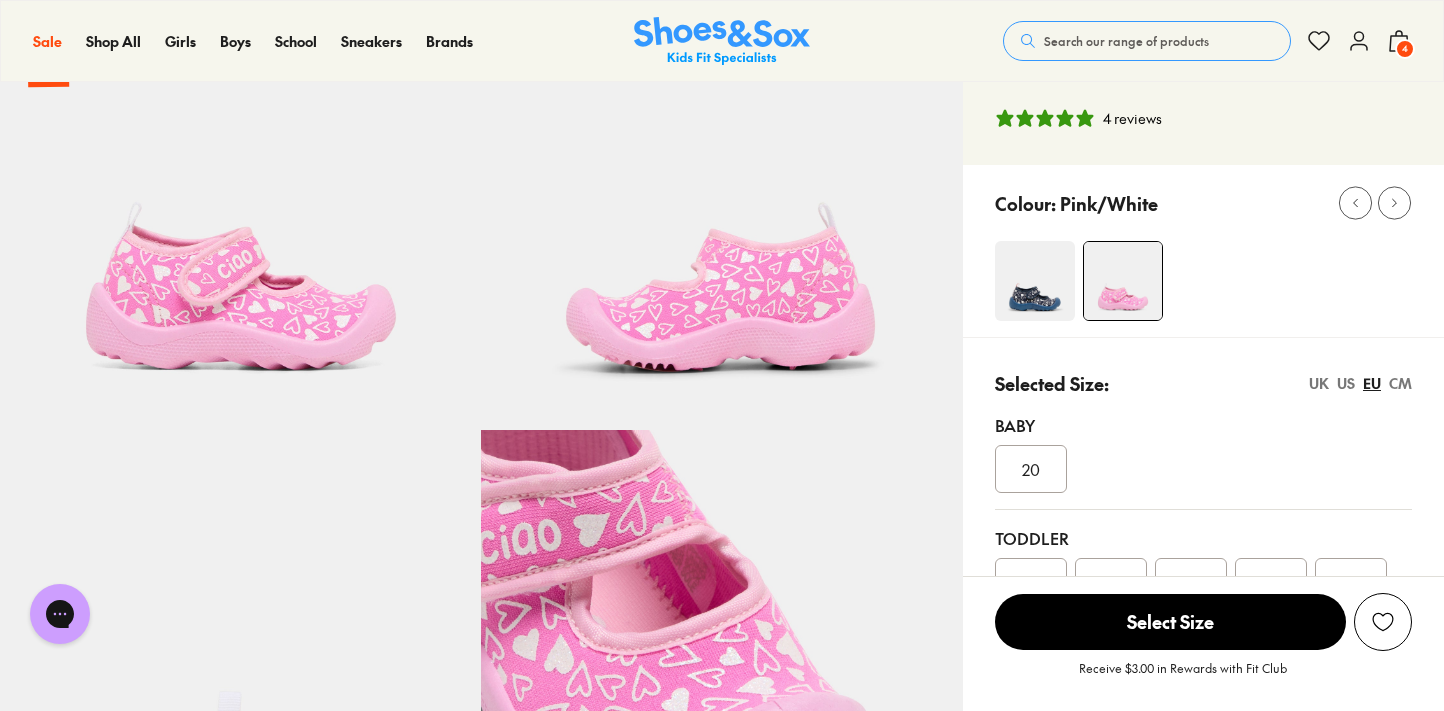 click at bounding box center [1035, 281] 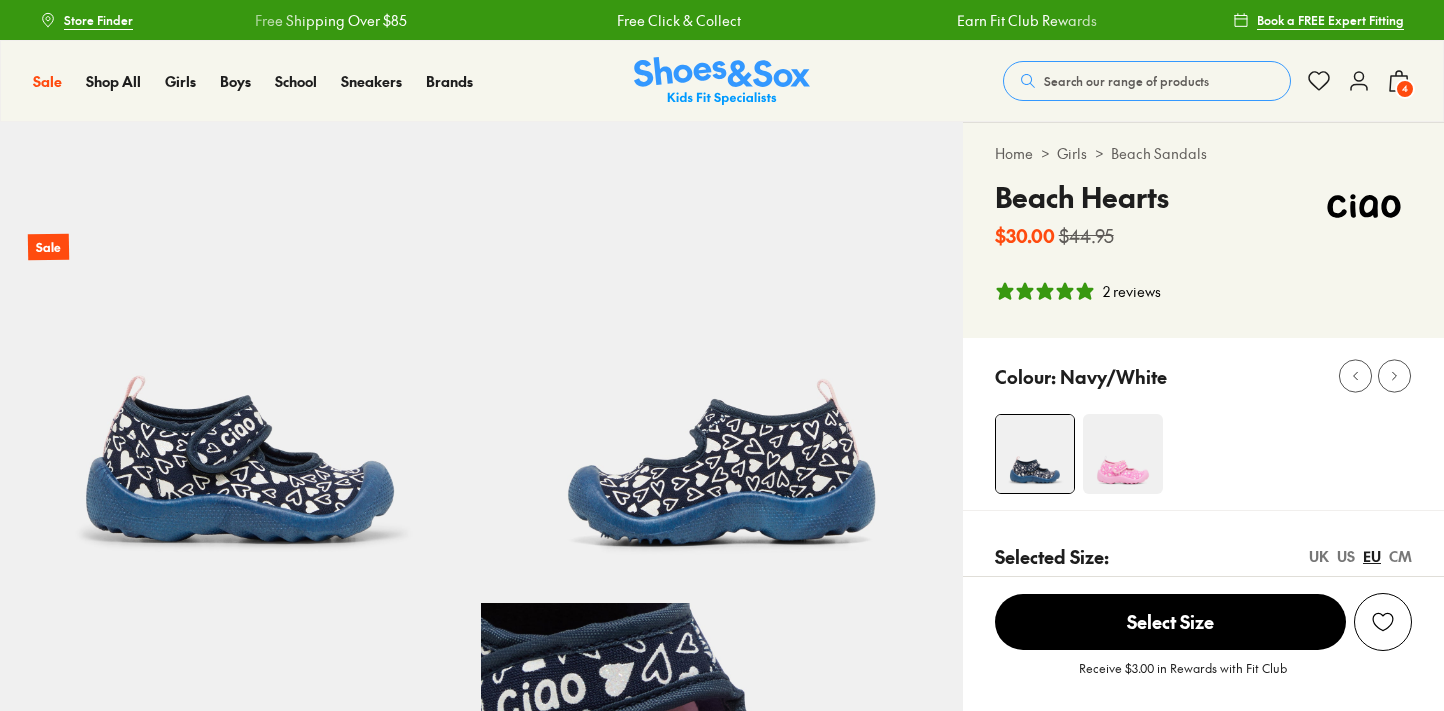 select on "*" 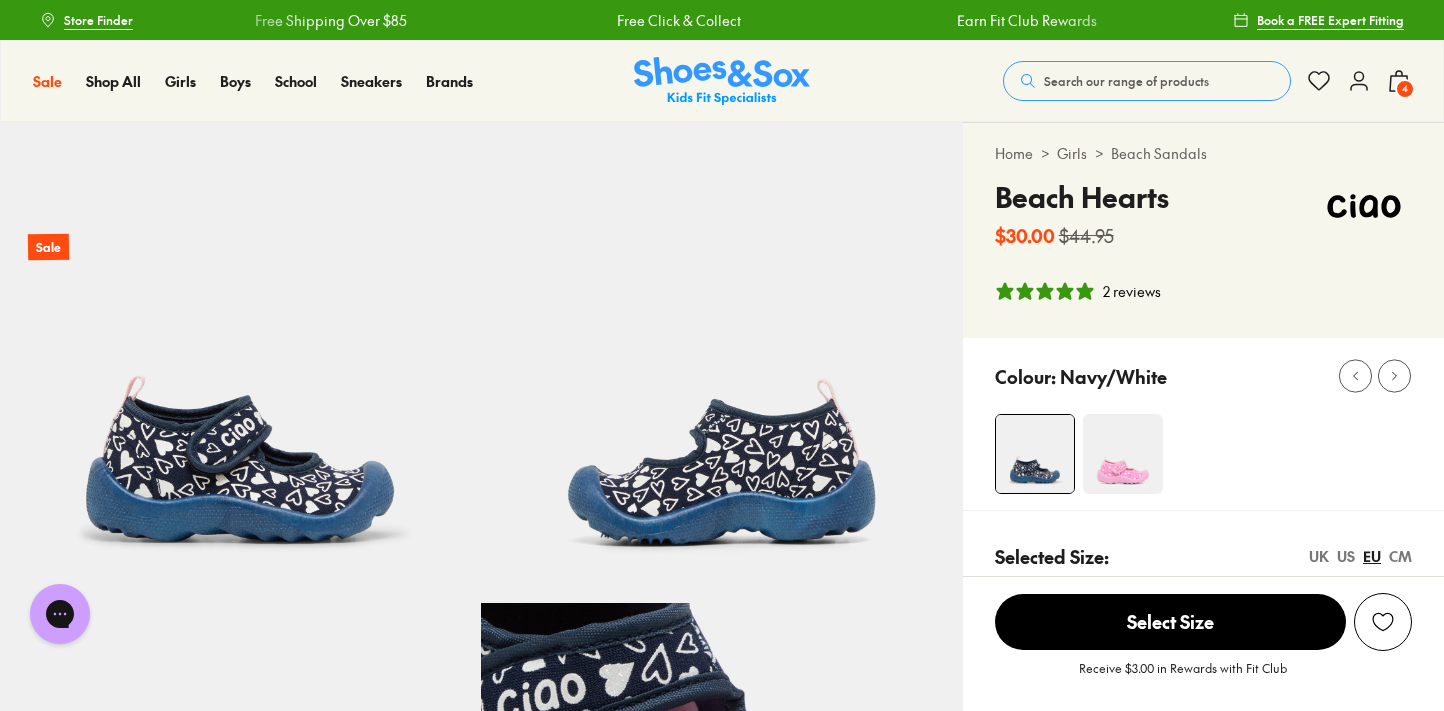 scroll, scrollTop: 0, scrollLeft: 0, axis: both 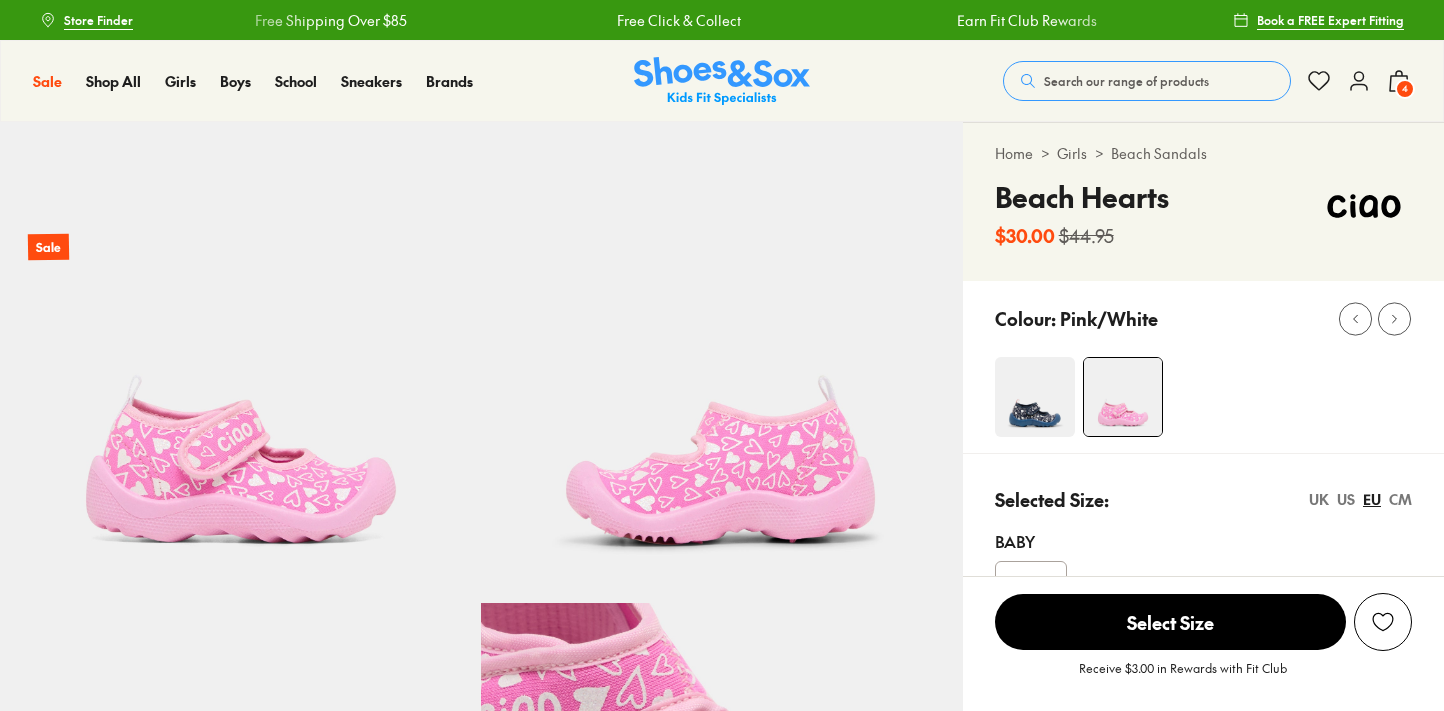 select on "*" 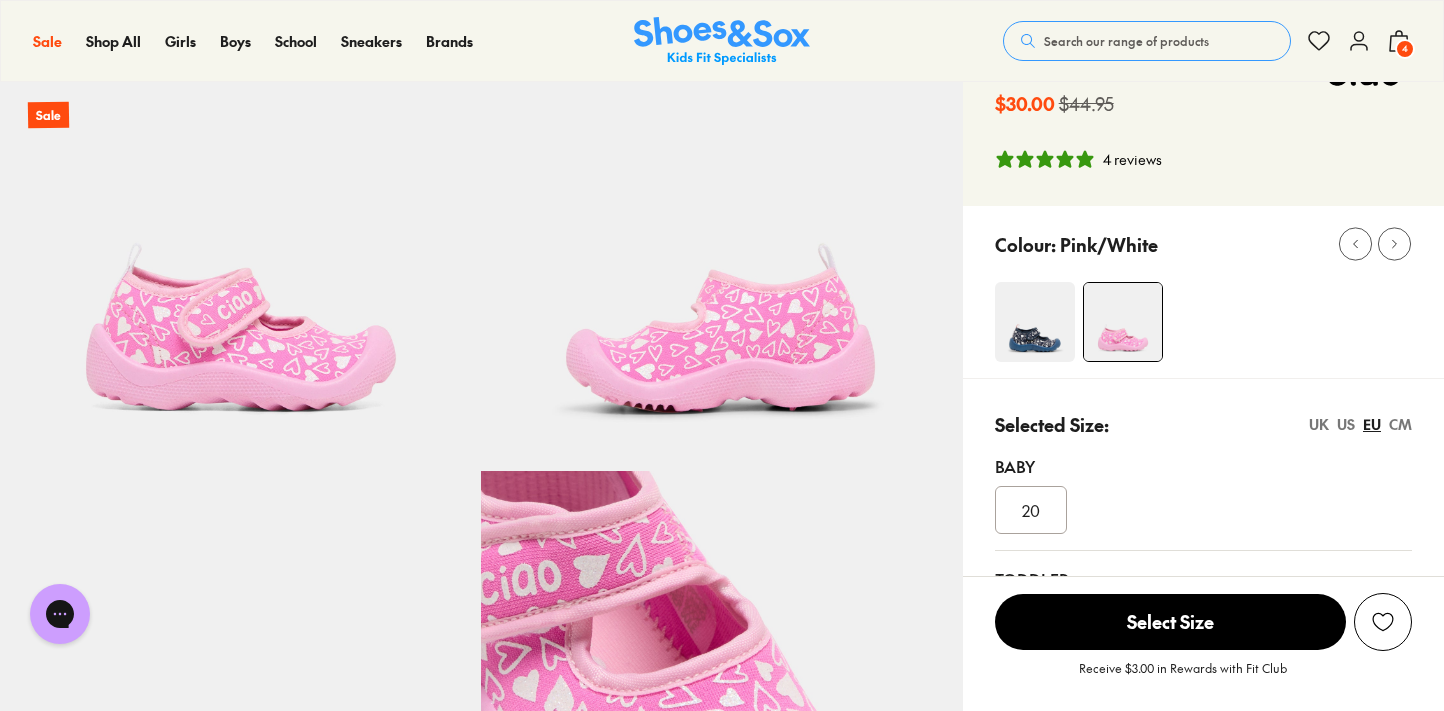 scroll, scrollTop: 139, scrollLeft: 0, axis: vertical 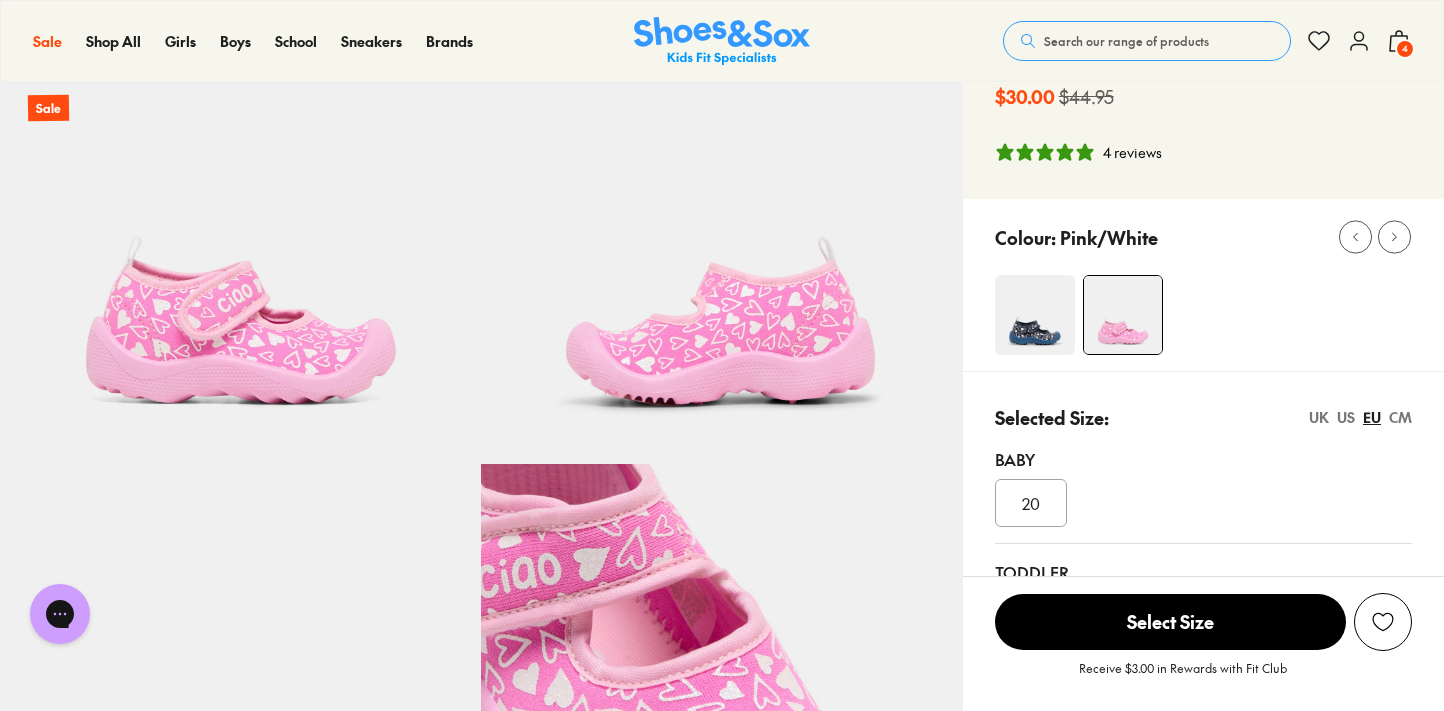 click at bounding box center [1035, 315] 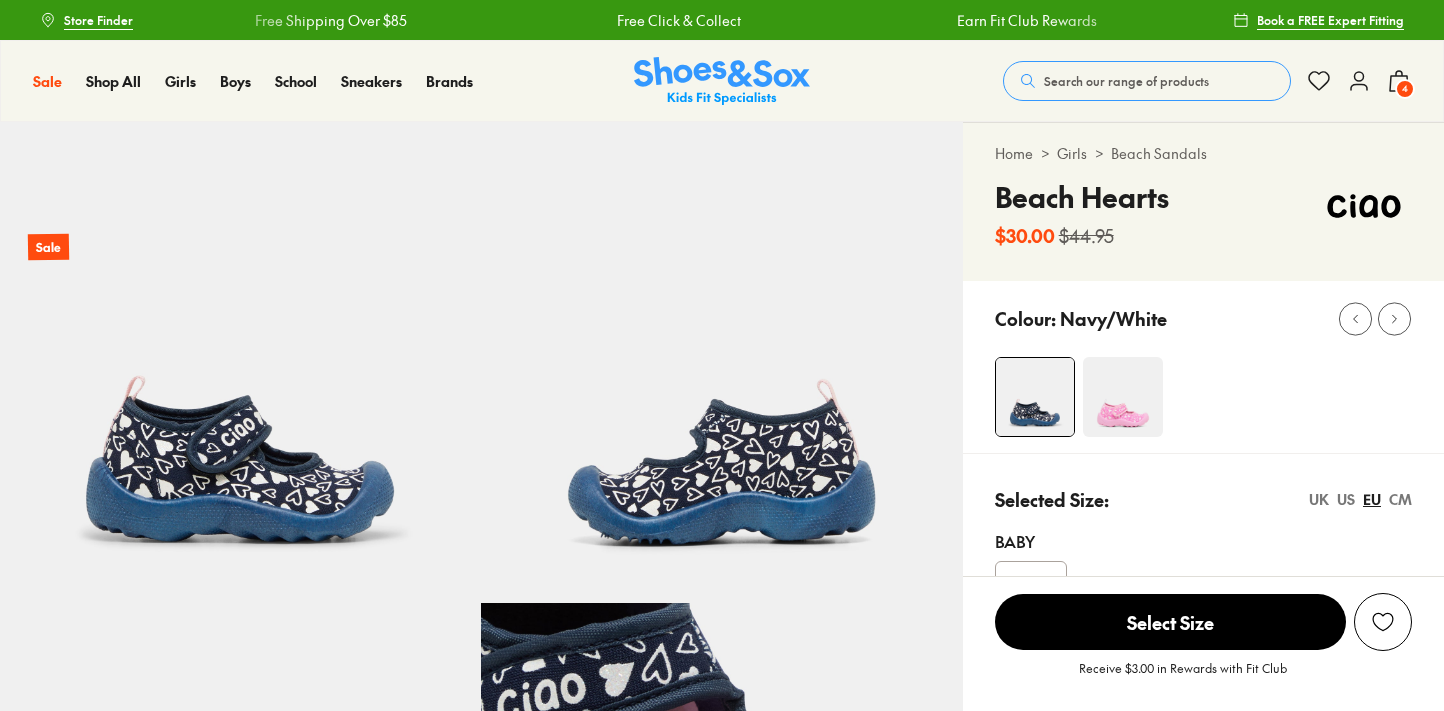 scroll, scrollTop: 0, scrollLeft: 0, axis: both 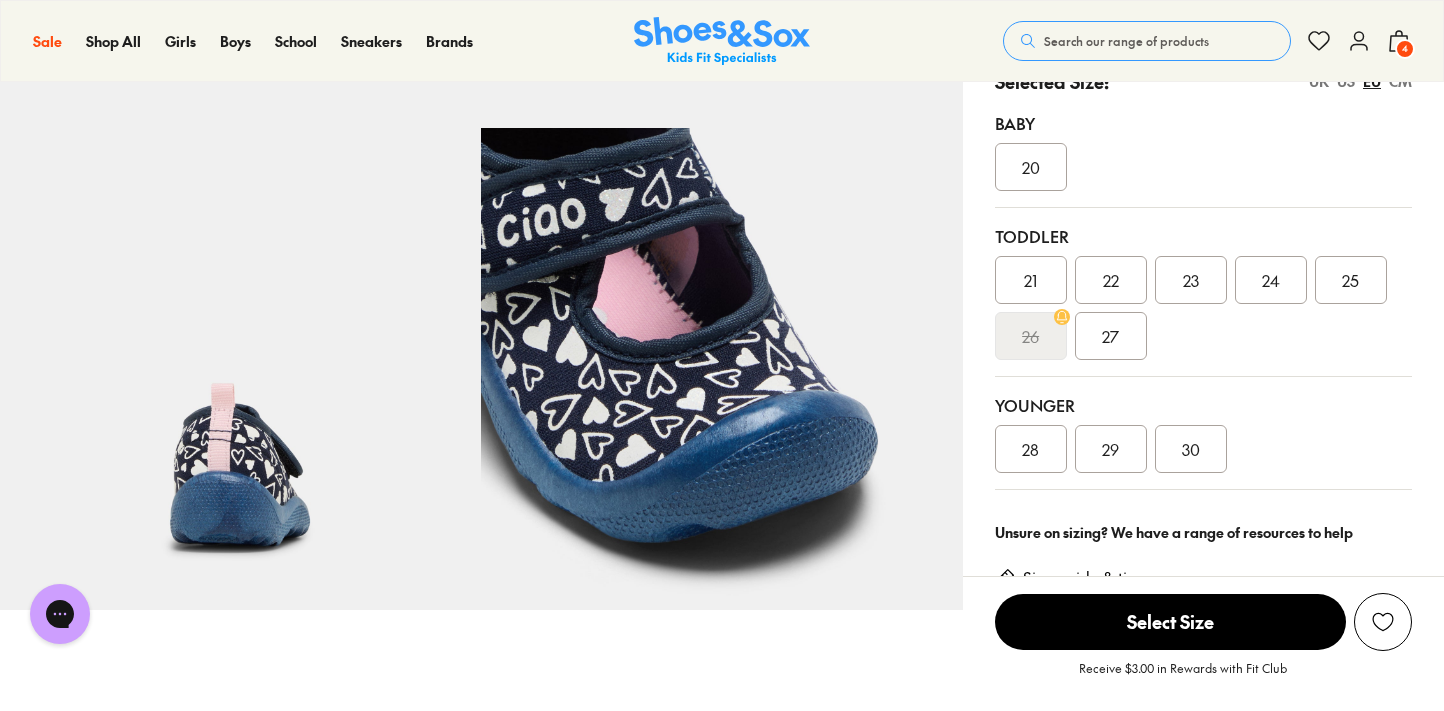 click on "23" at bounding box center (1191, 280) 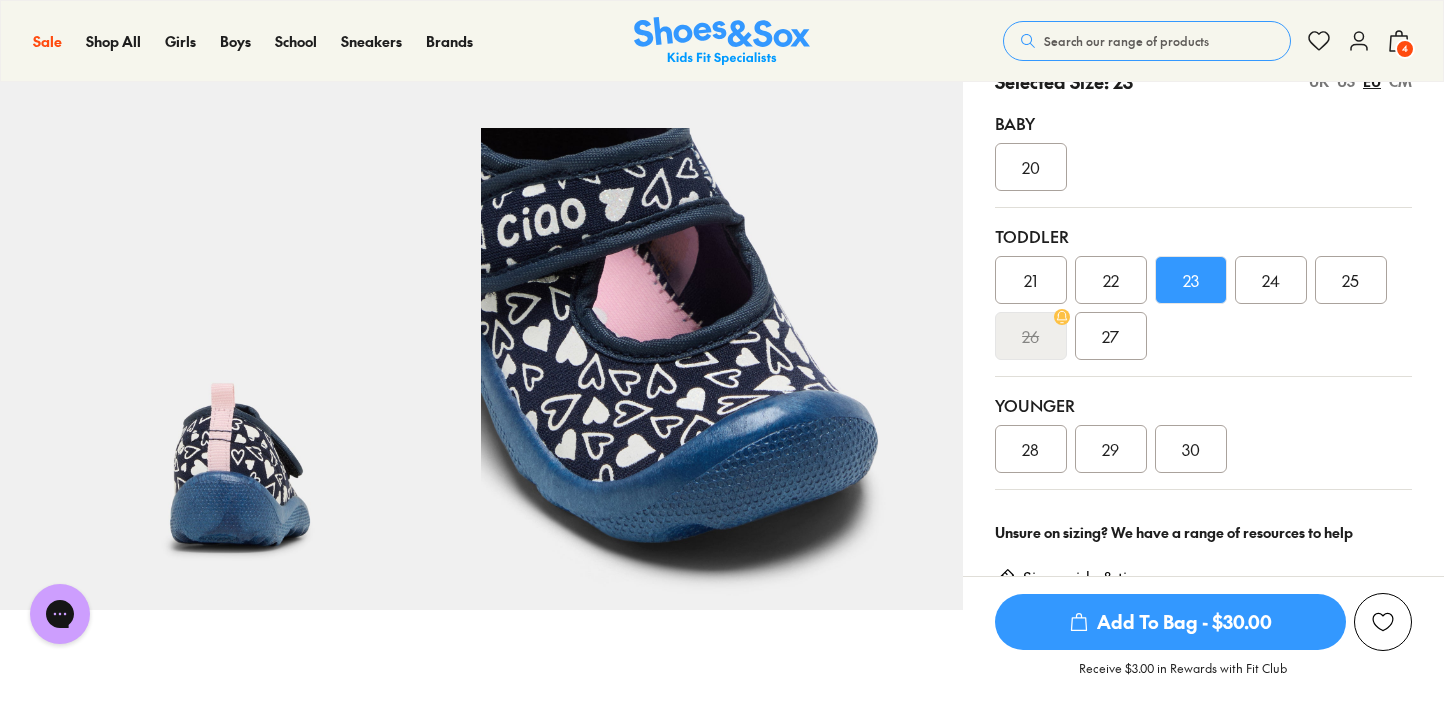 click on "Add To Bag - $30.00" at bounding box center (1170, 622) 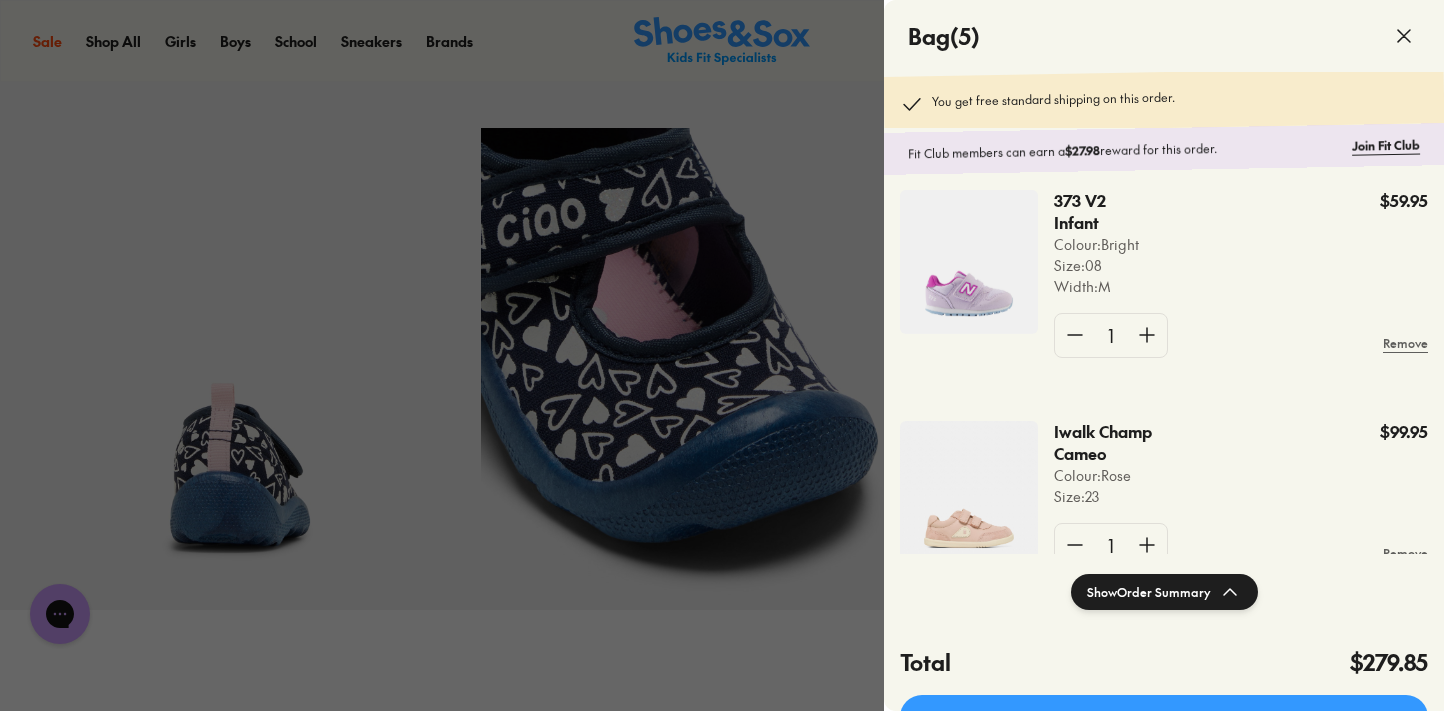 scroll, scrollTop: 209, scrollLeft: 0, axis: vertical 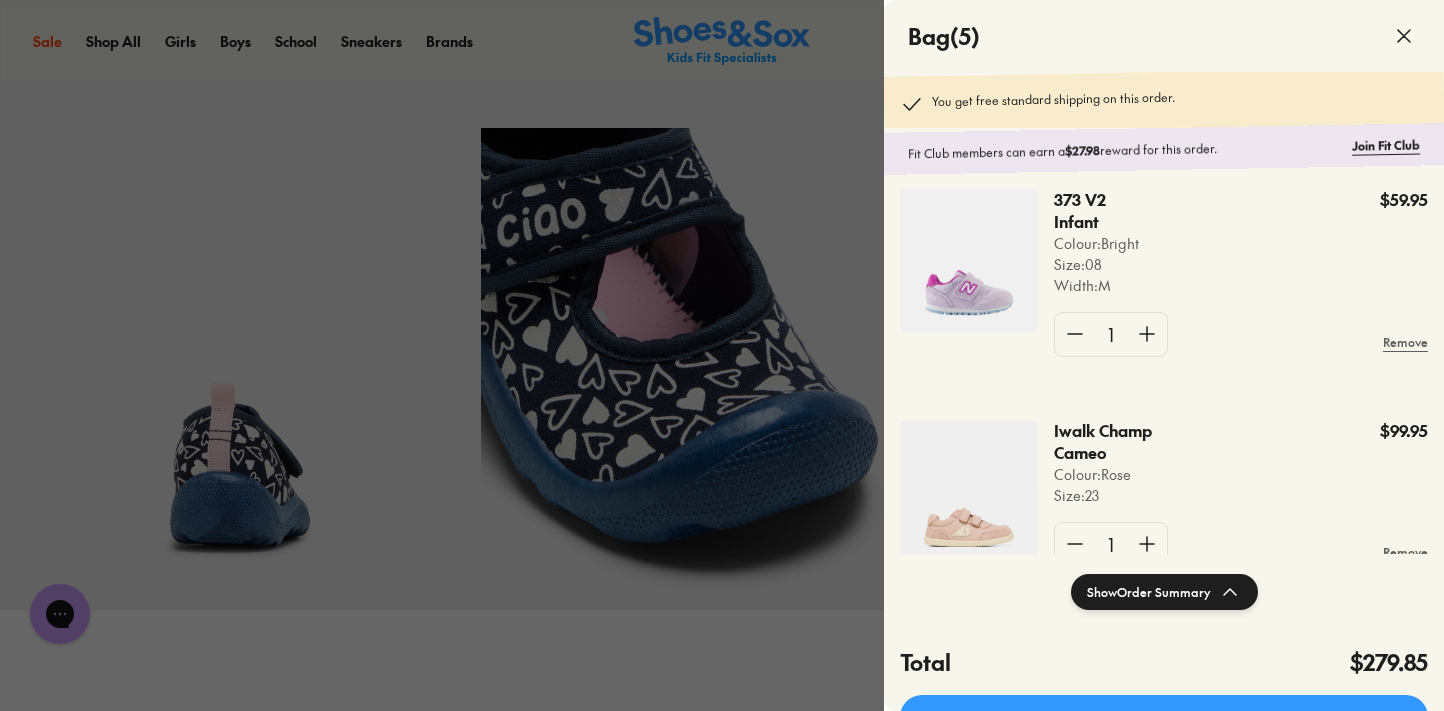click 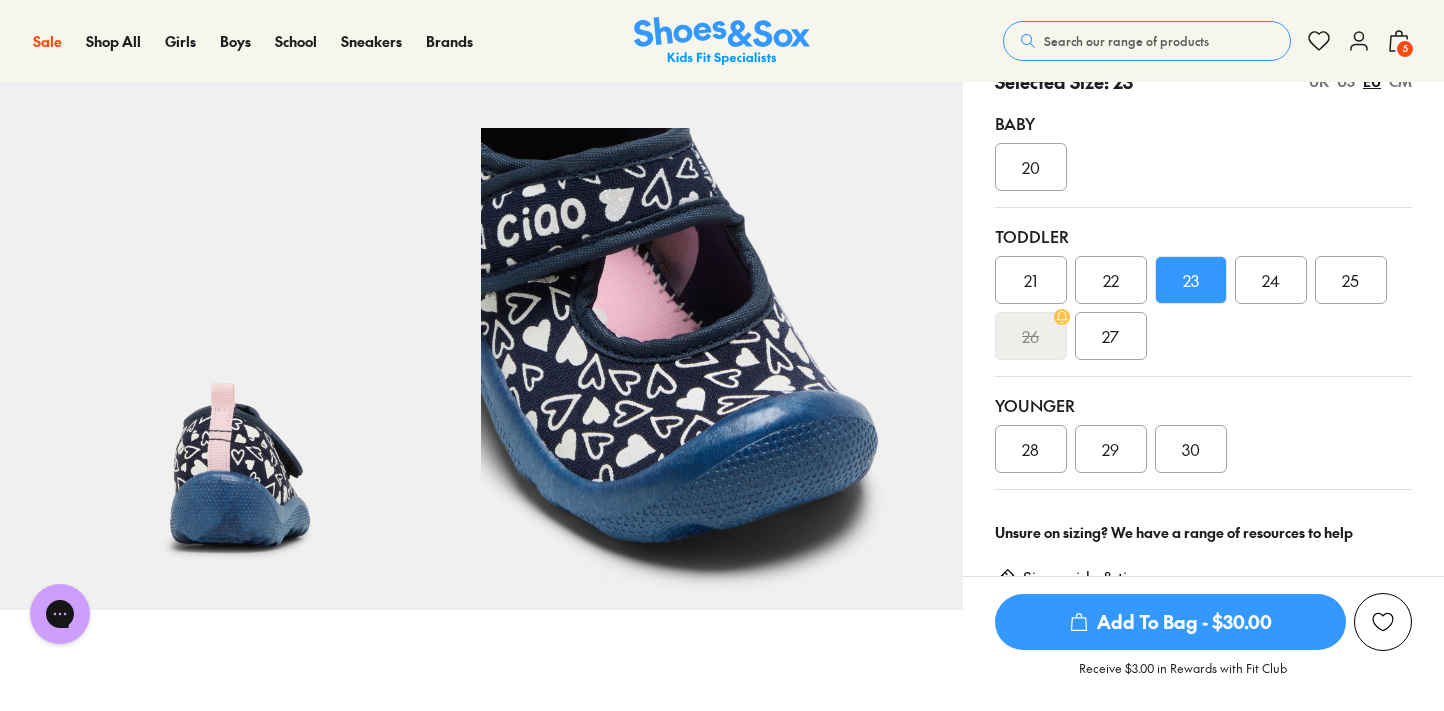 click on "Search our range of products" at bounding box center [1126, 41] 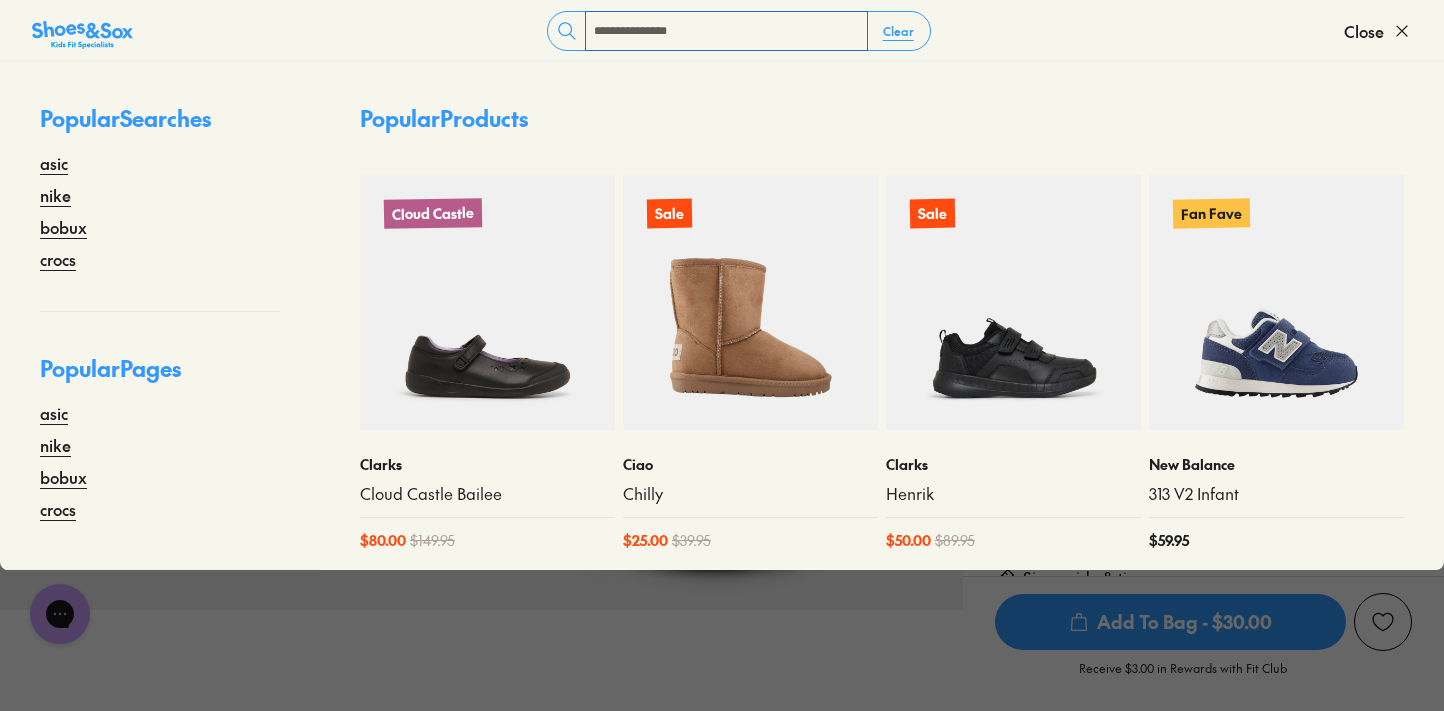 type on "**********" 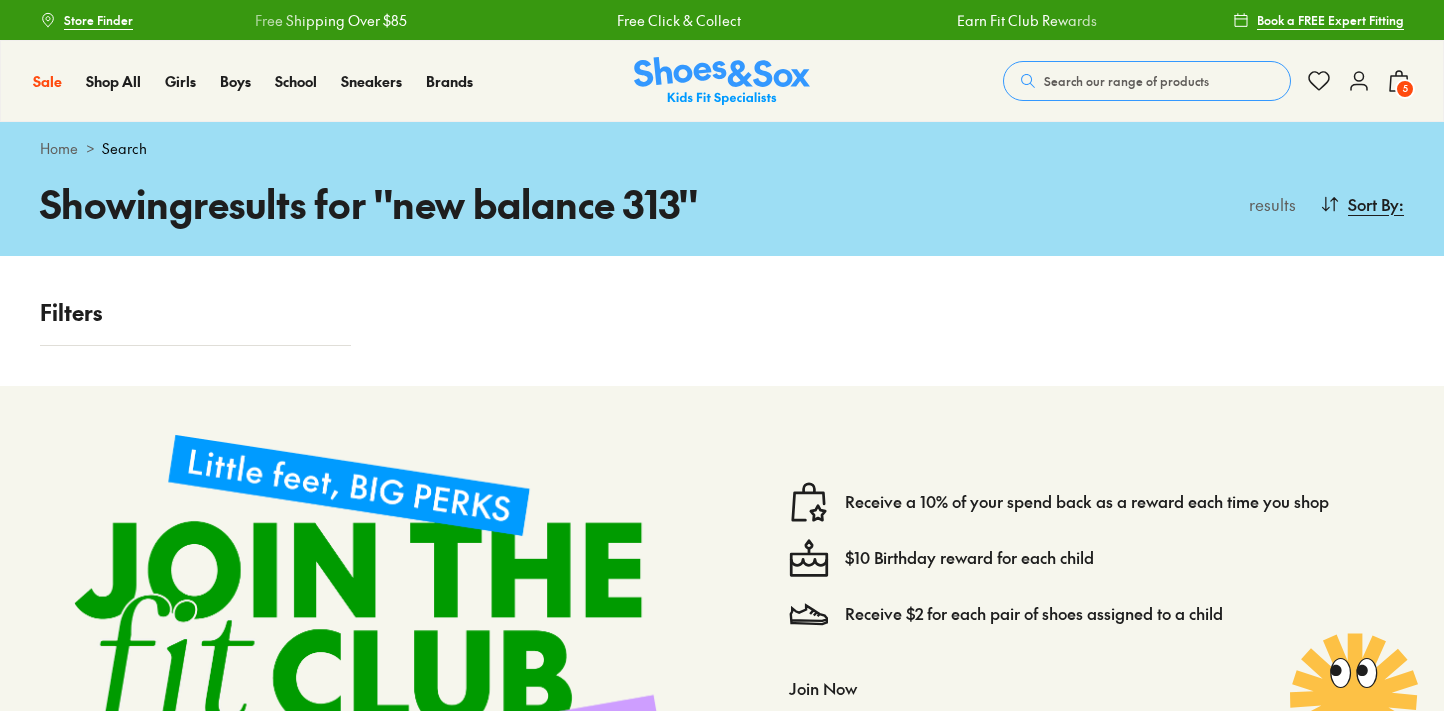 scroll, scrollTop: 0, scrollLeft: 0, axis: both 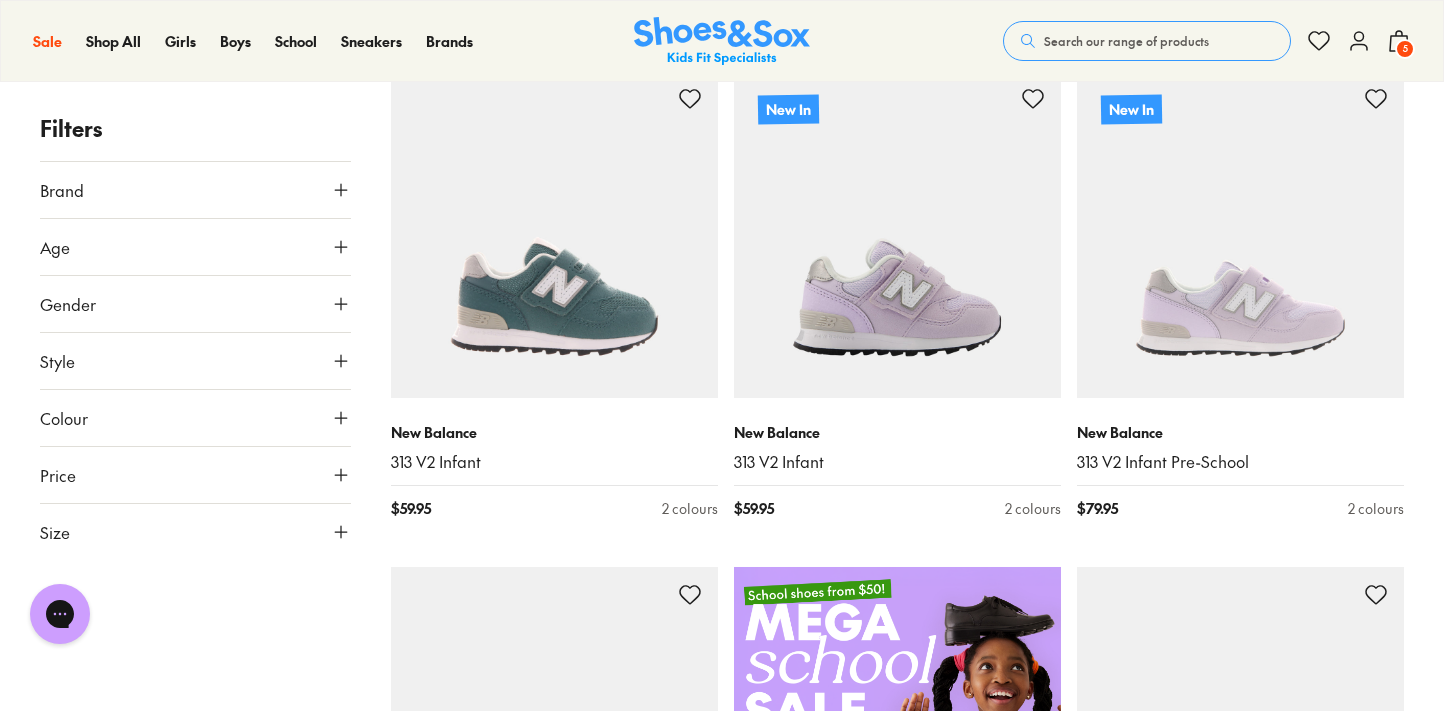 click on "5" at bounding box center (1405, 49) 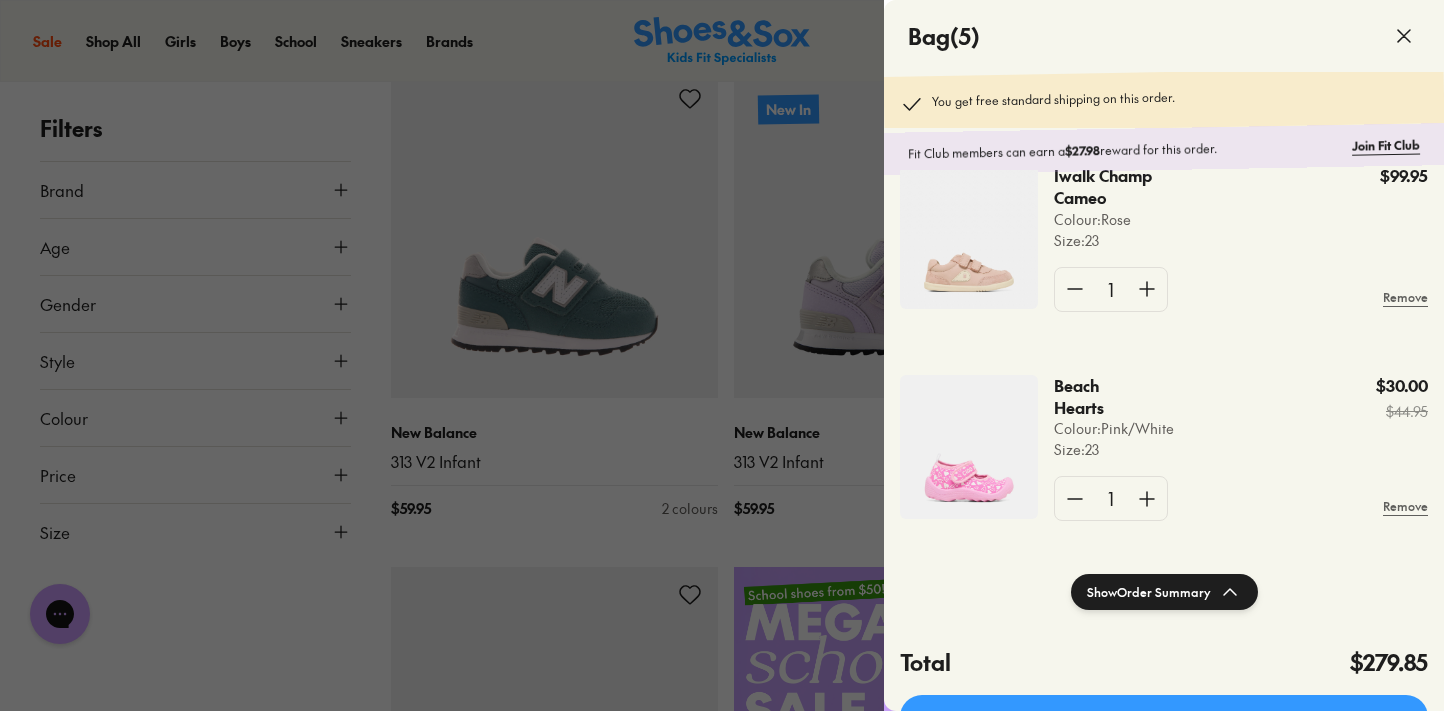 scroll, scrollTop: 519, scrollLeft: 0, axis: vertical 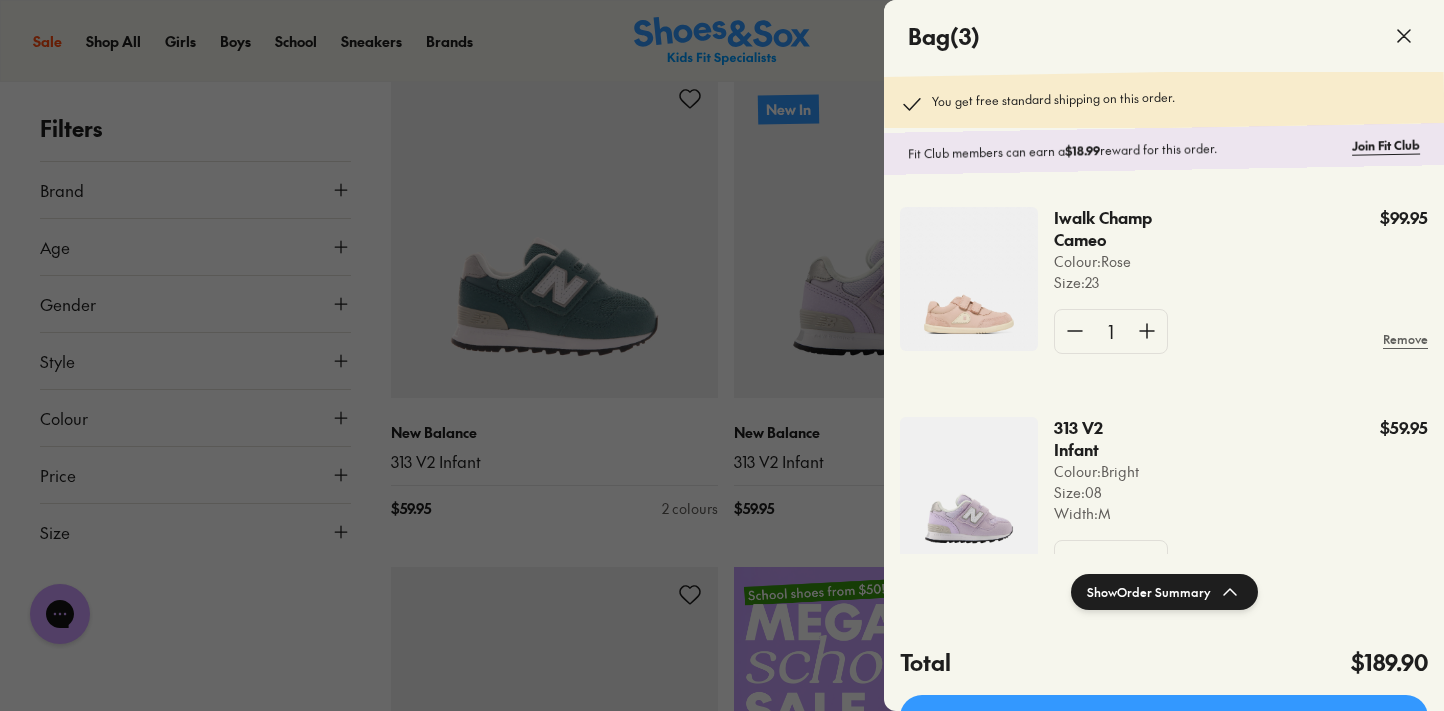 click 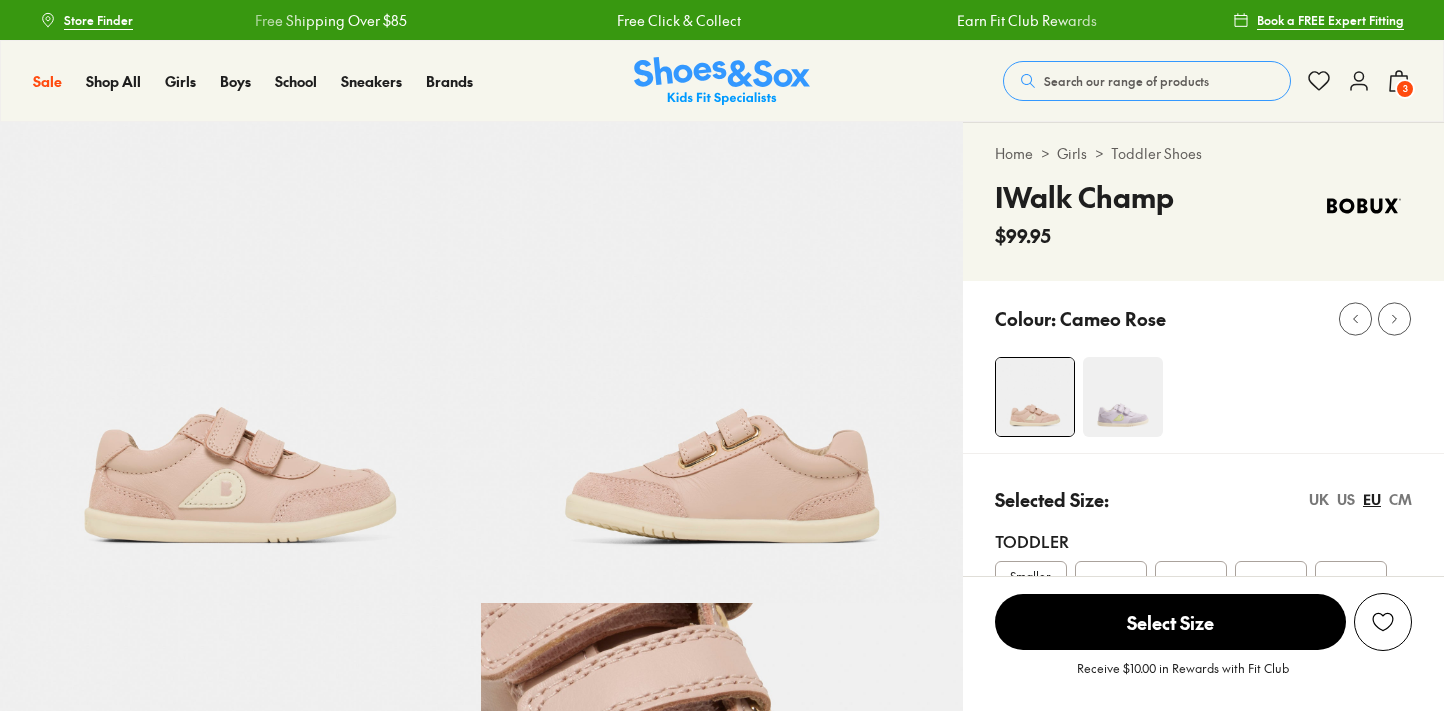 scroll, scrollTop: 0, scrollLeft: 0, axis: both 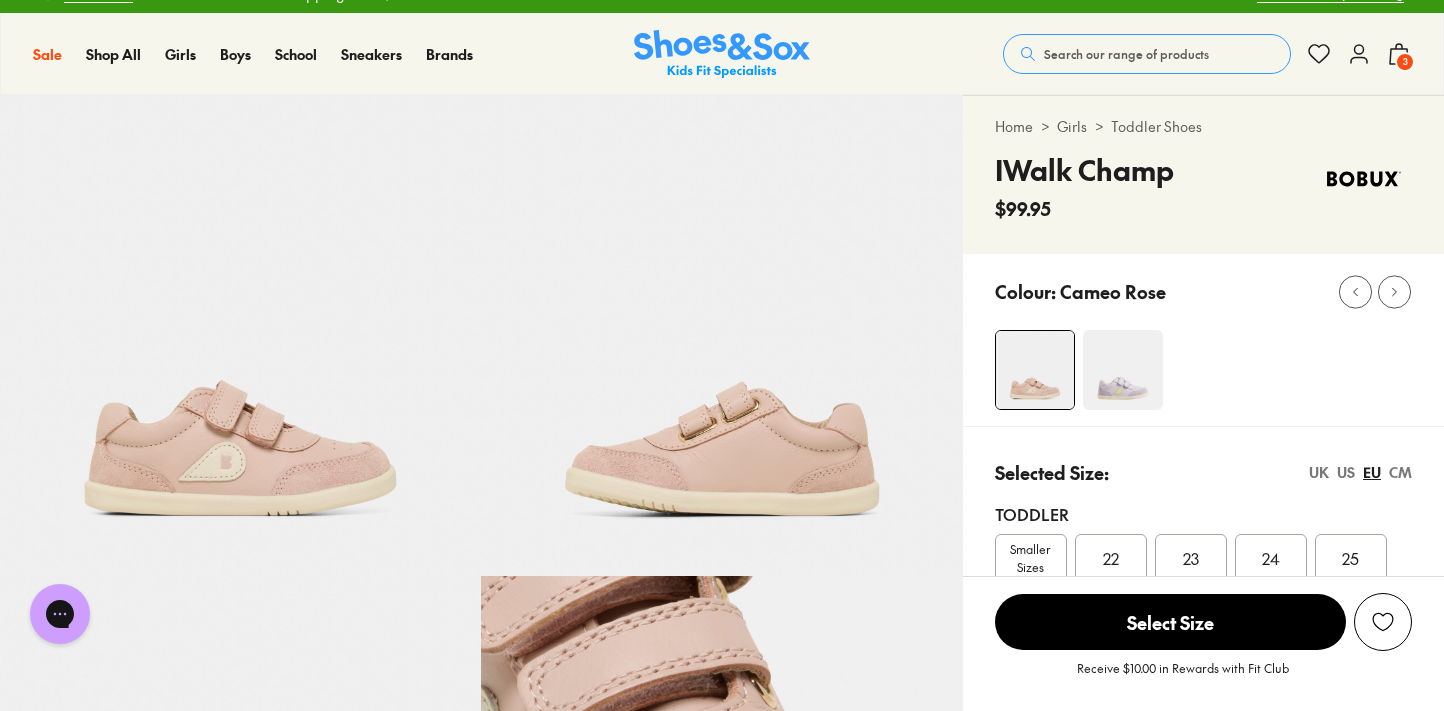 click on "3" at bounding box center (1405, 62) 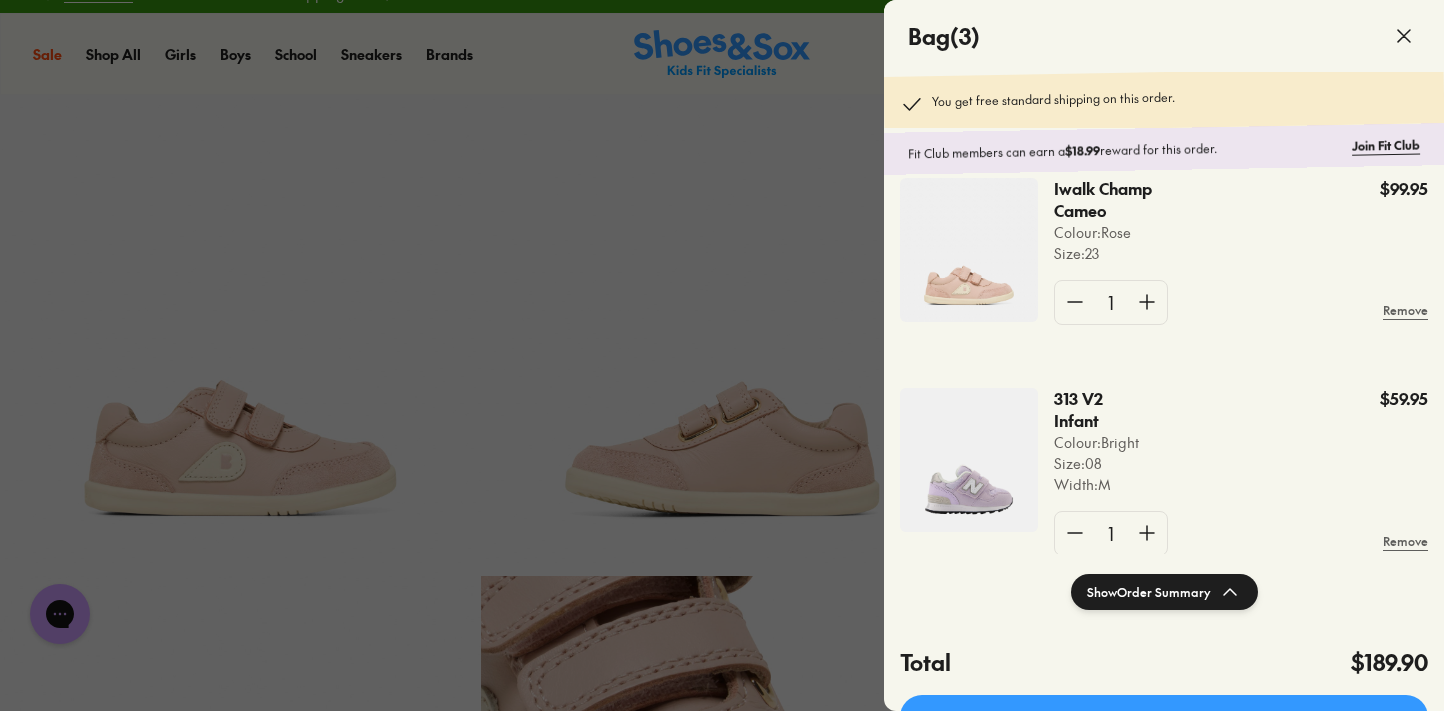 scroll, scrollTop: 268, scrollLeft: 0, axis: vertical 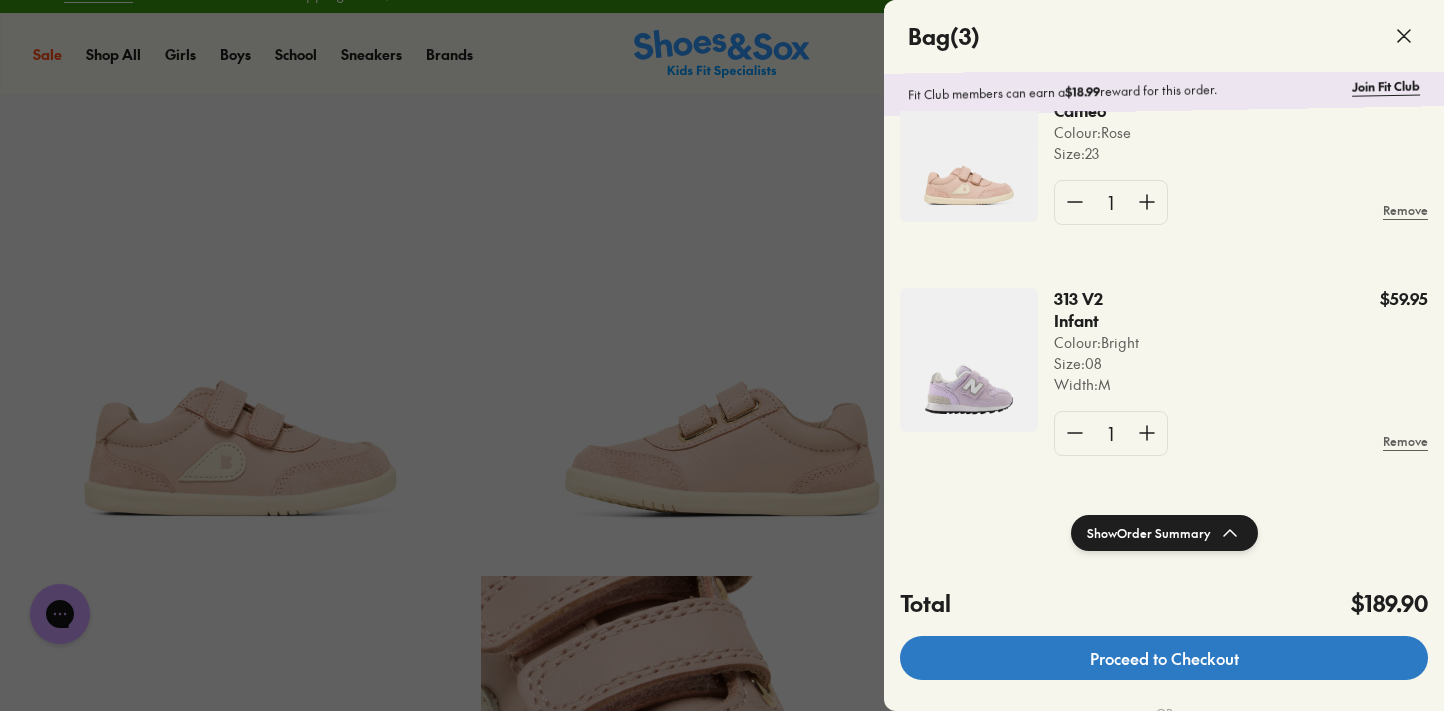 click on "Proceed to Checkout" 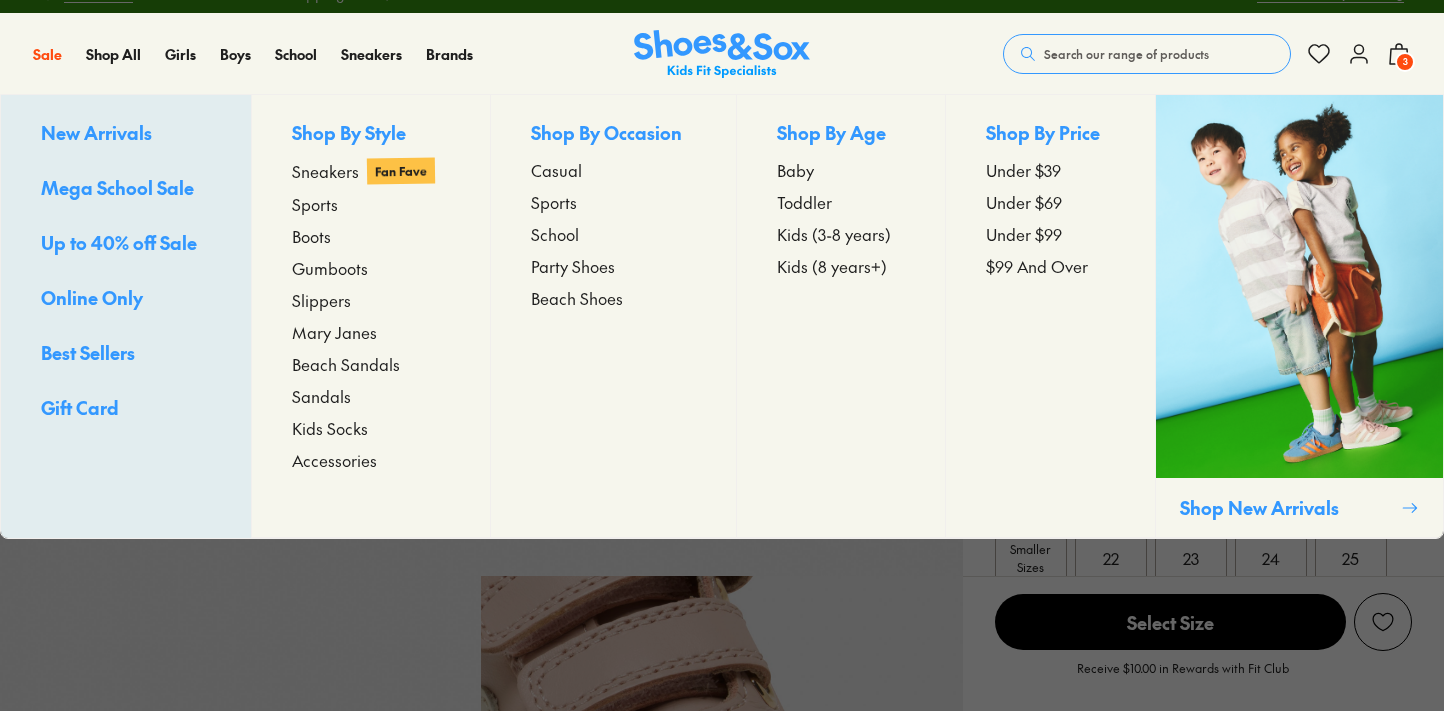 scroll, scrollTop: 0, scrollLeft: 0, axis: both 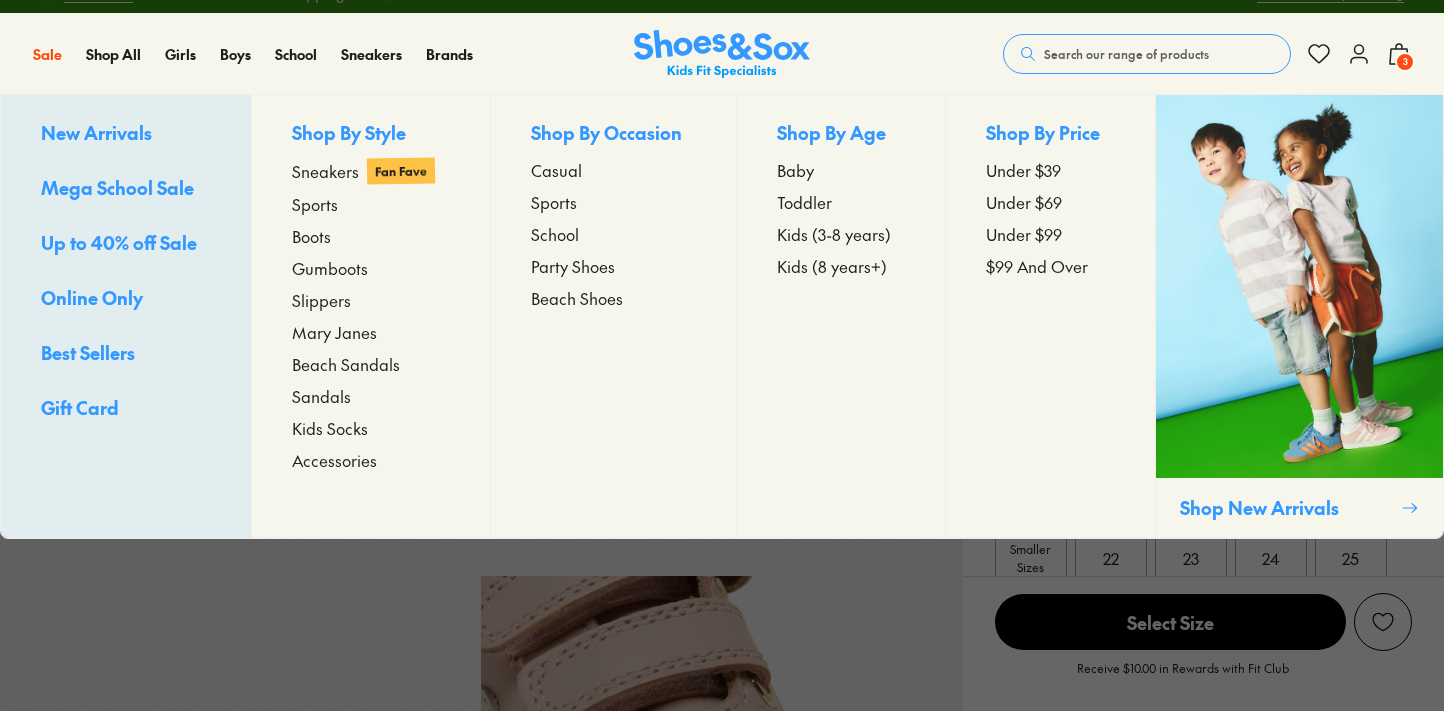 select on "*" 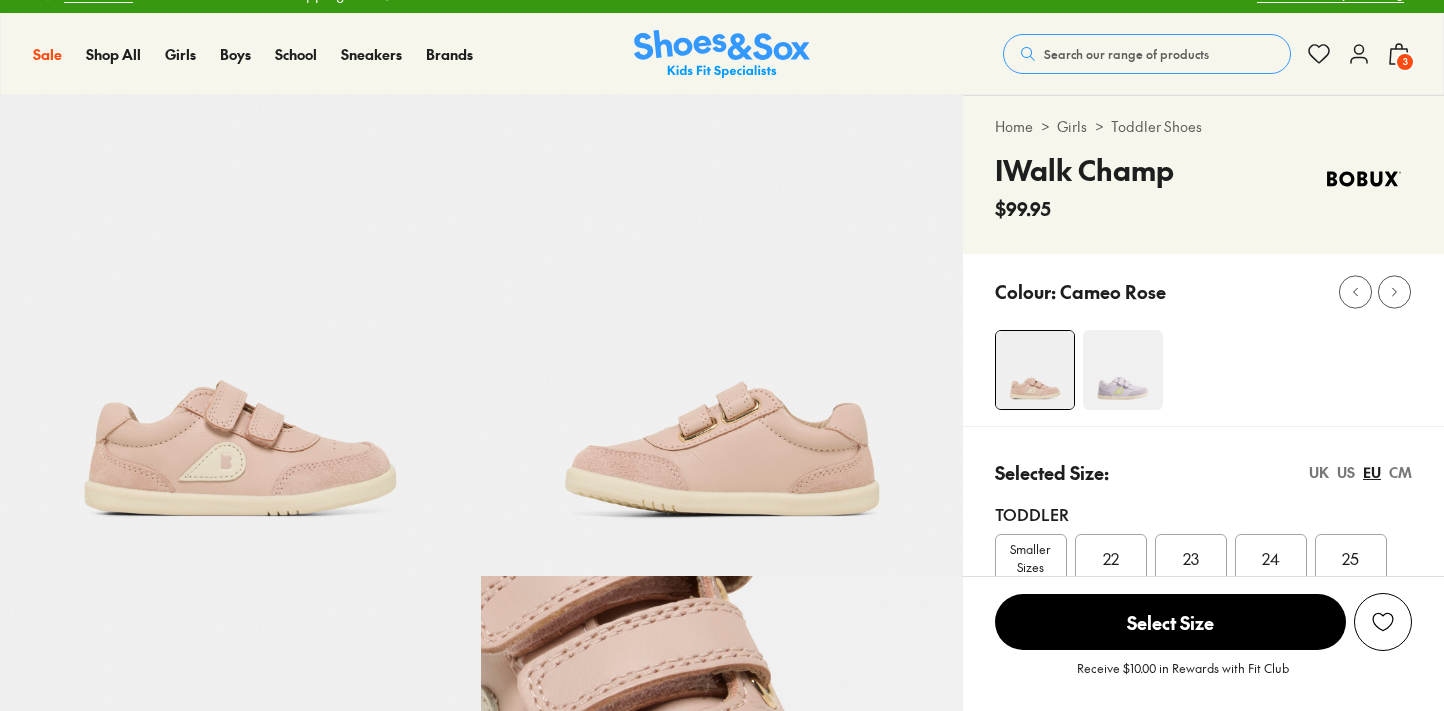 click 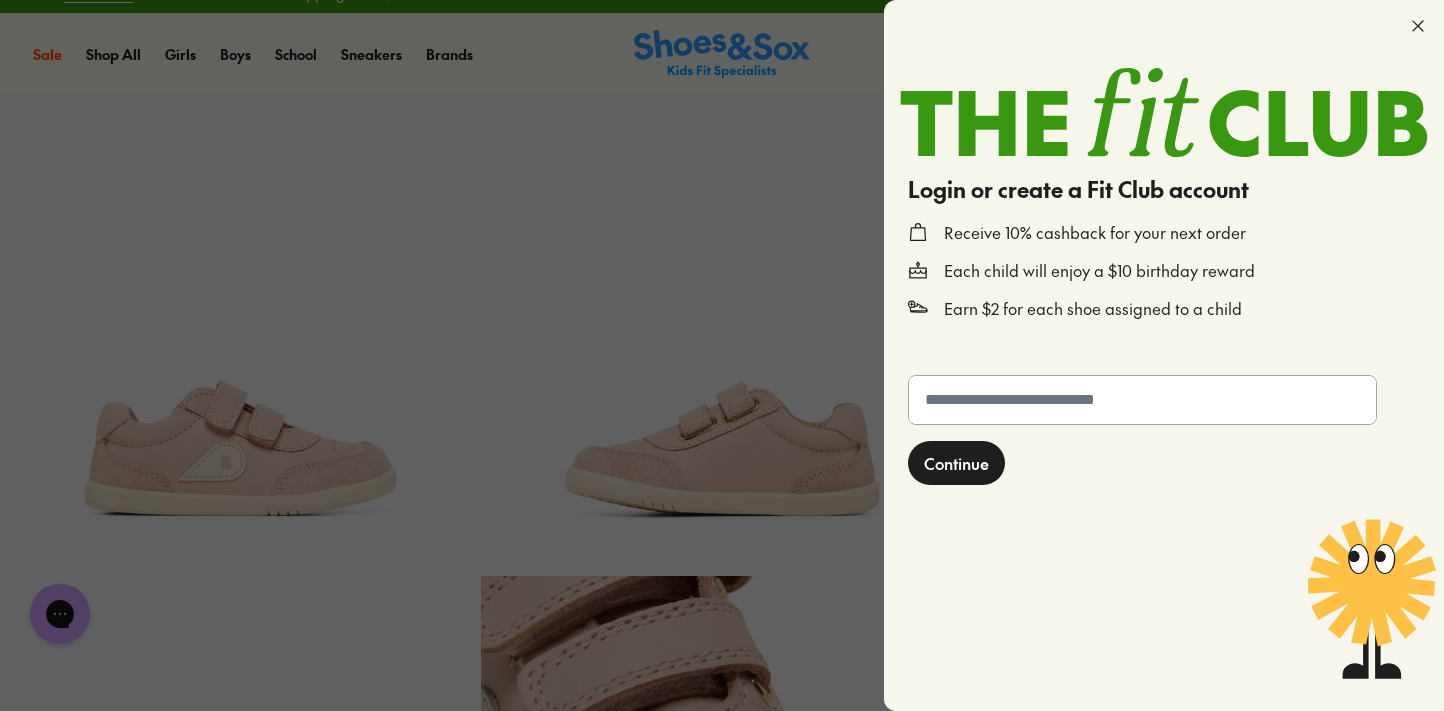 scroll, scrollTop: 0, scrollLeft: 0, axis: both 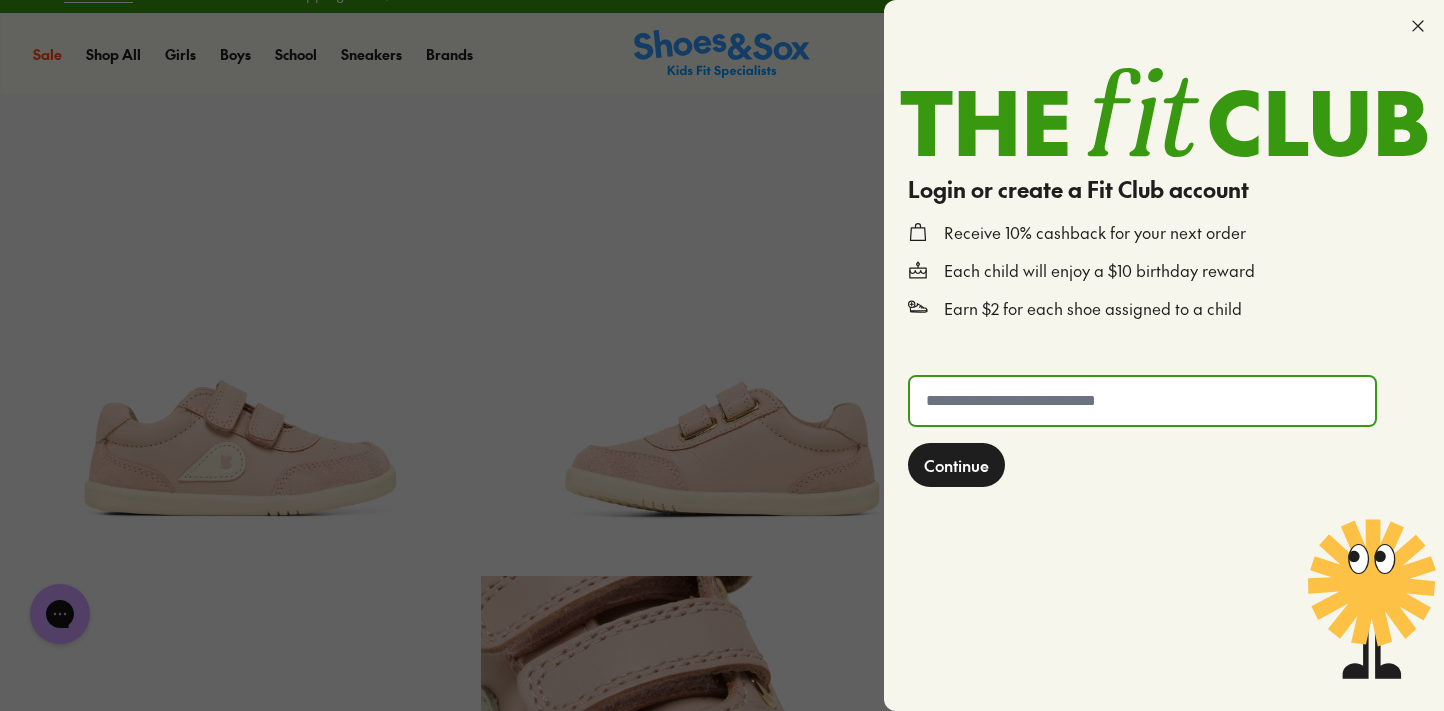 click 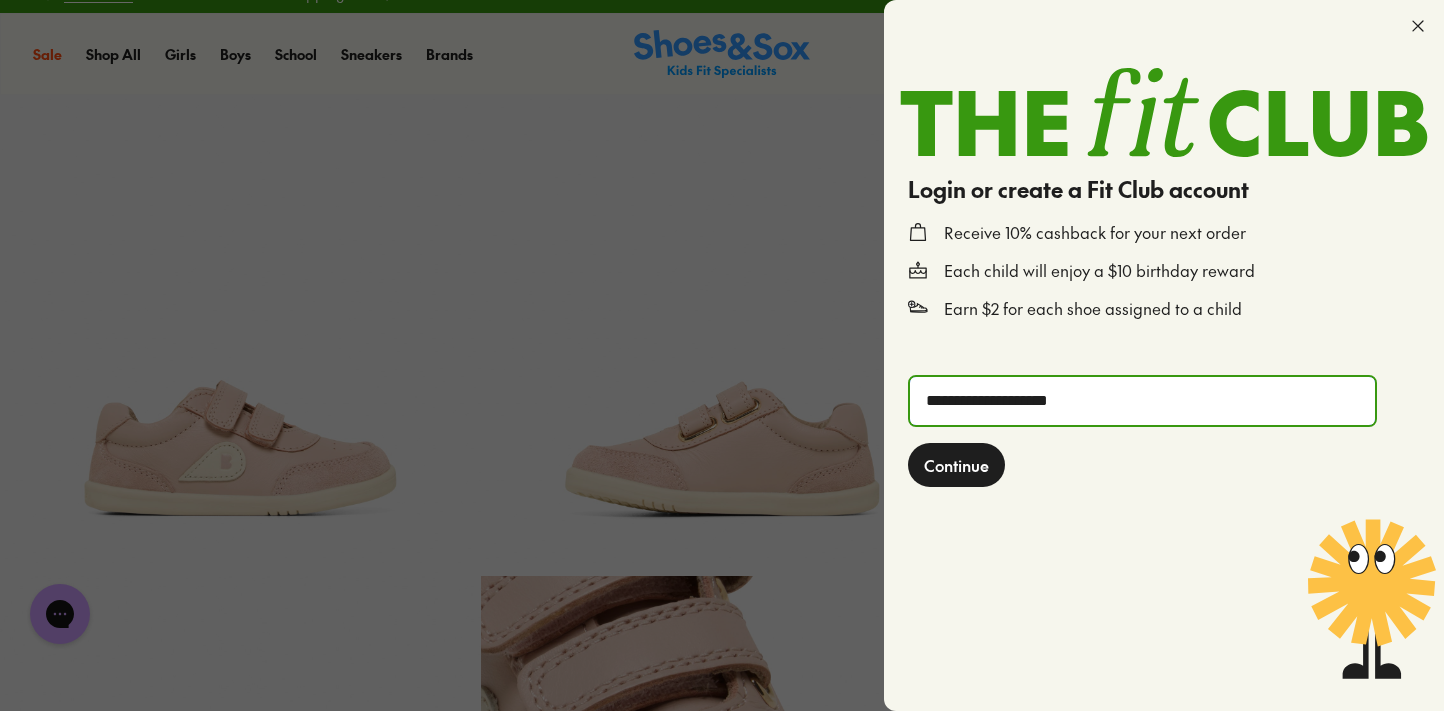 type on "**********" 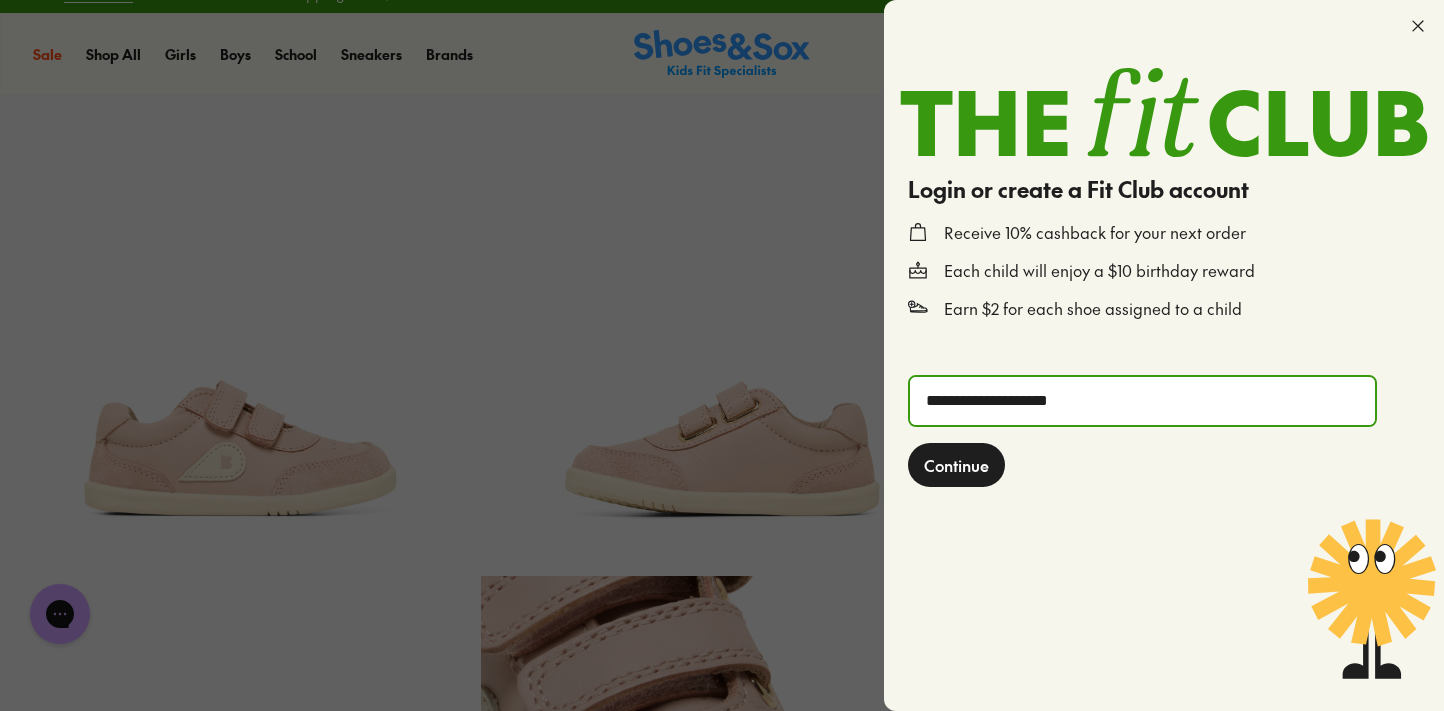 click on "Continue" 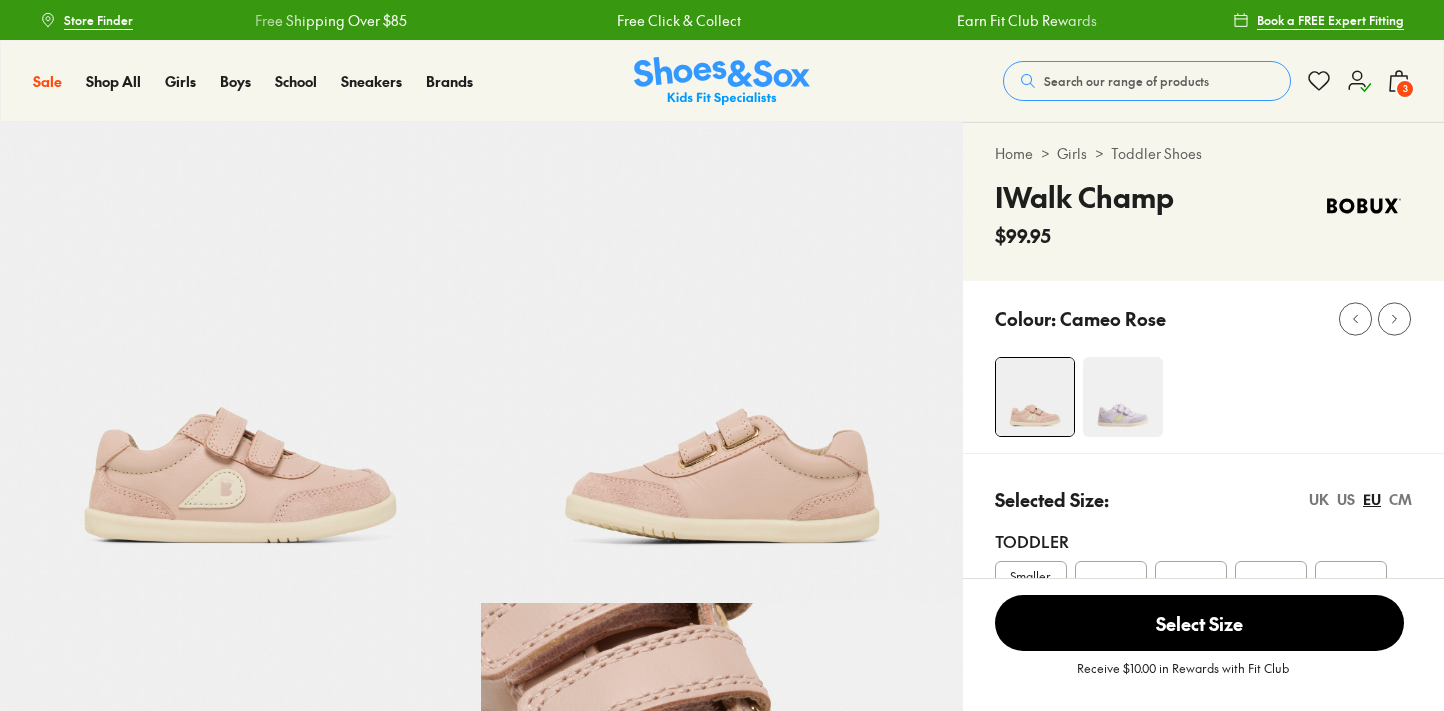 select on "*" 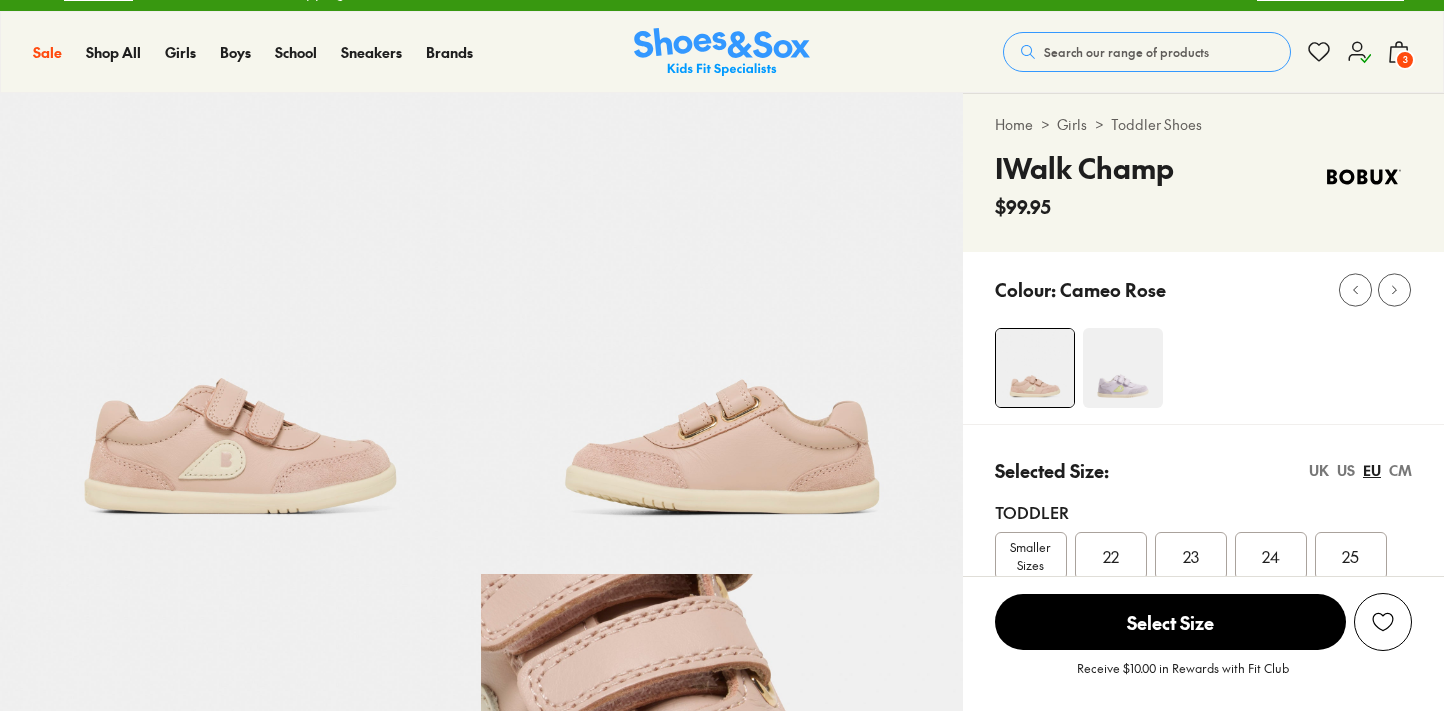 scroll, scrollTop: 34, scrollLeft: 0, axis: vertical 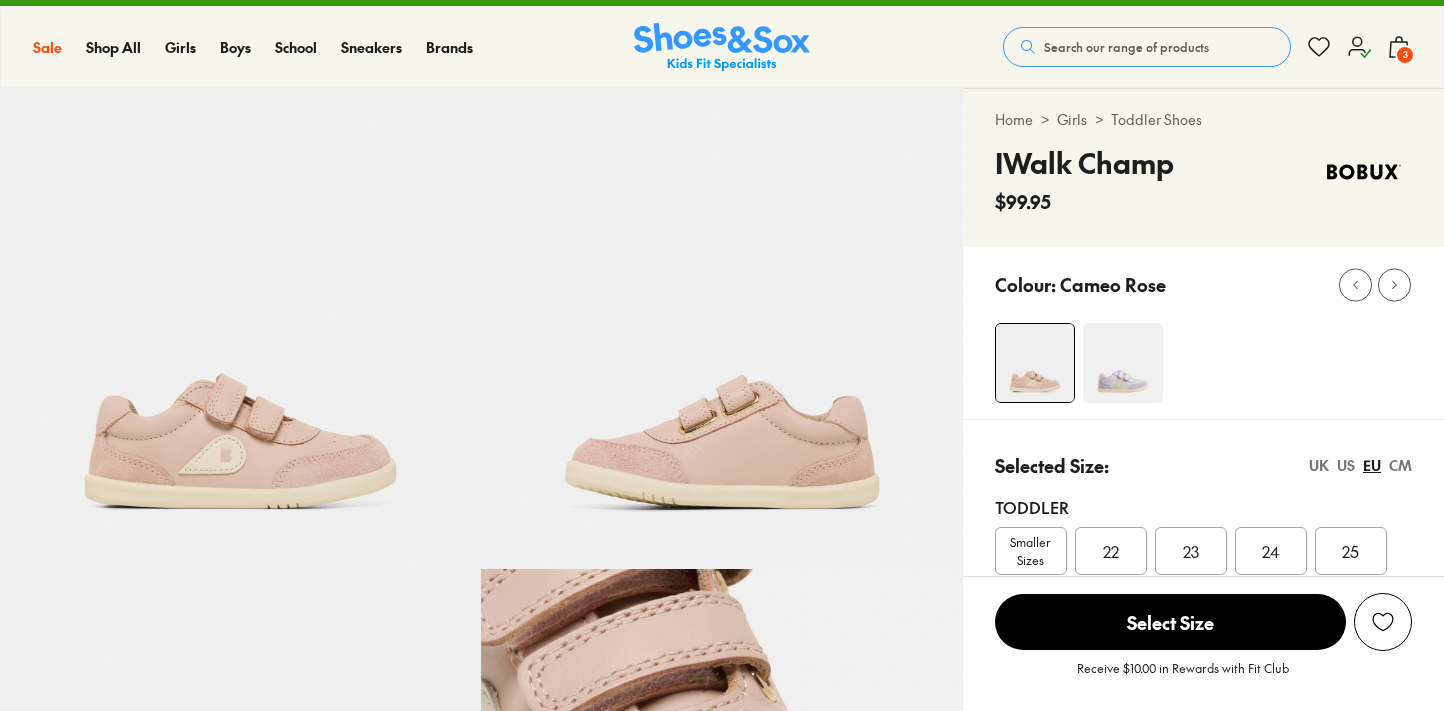 click 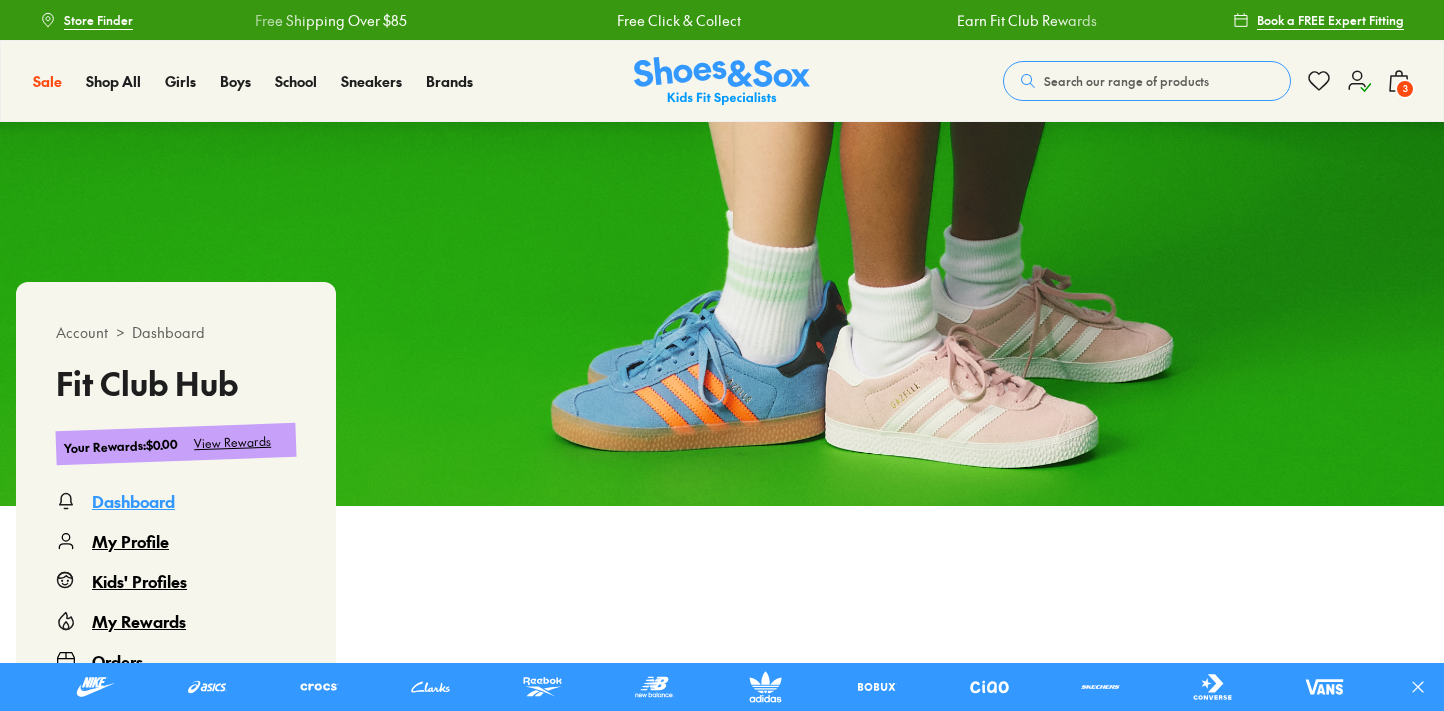 scroll, scrollTop: 0, scrollLeft: 0, axis: both 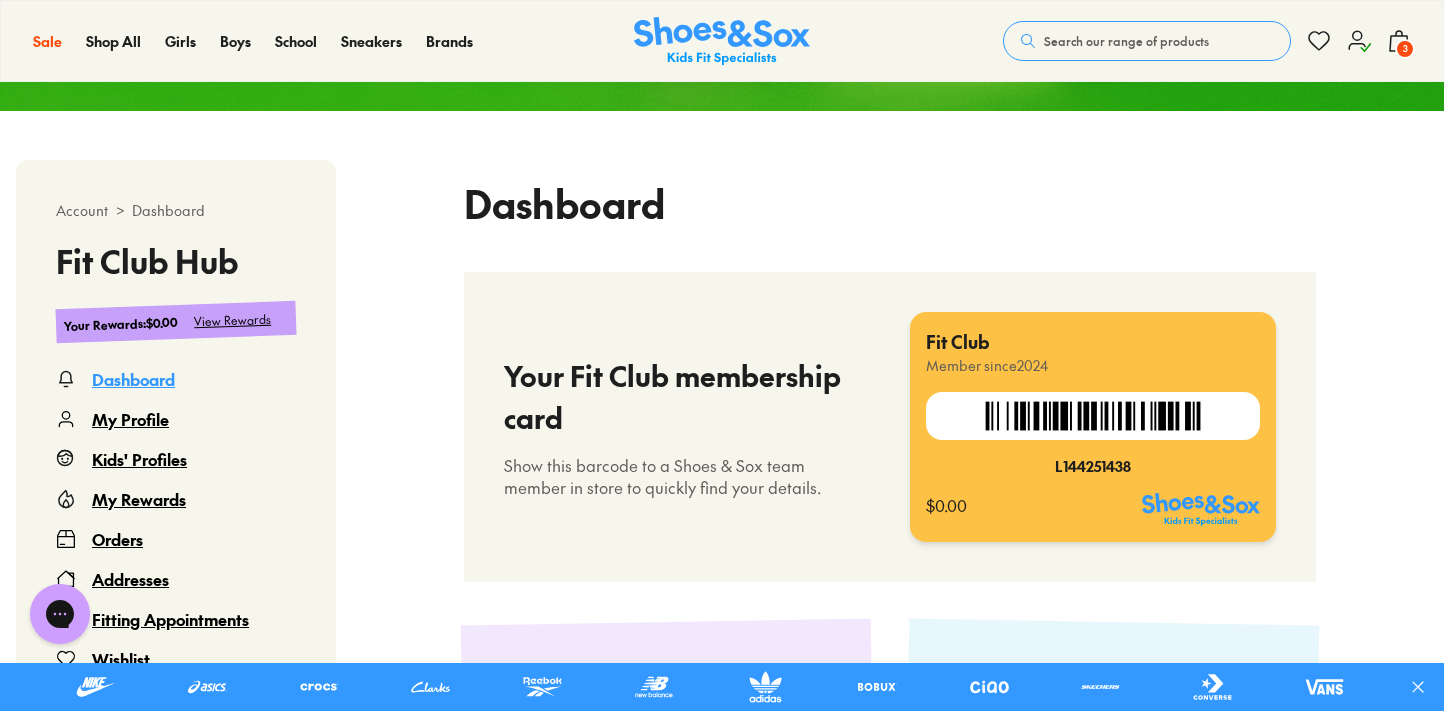 click on "Kids' Profiles" at bounding box center [139, 459] 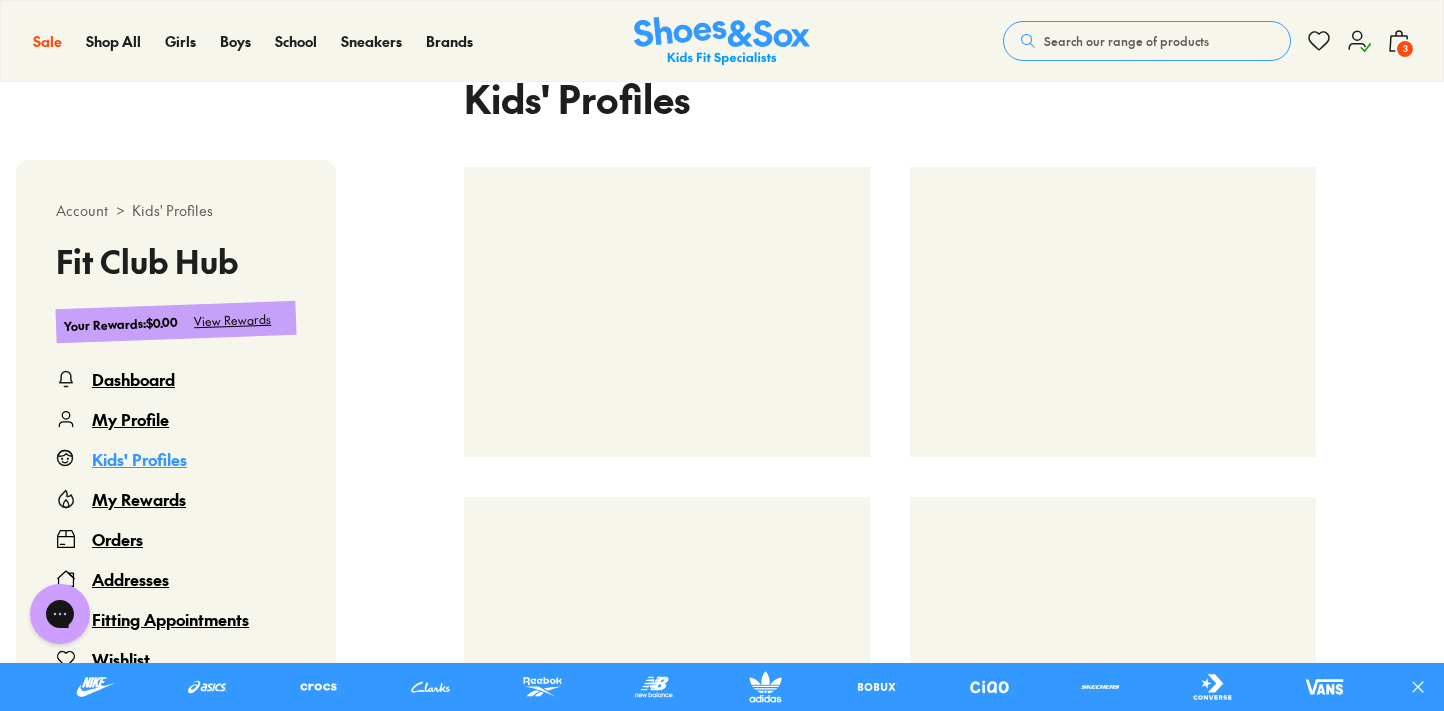 scroll, scrollTop: 505, scrollLeft: 0, axis: vertical 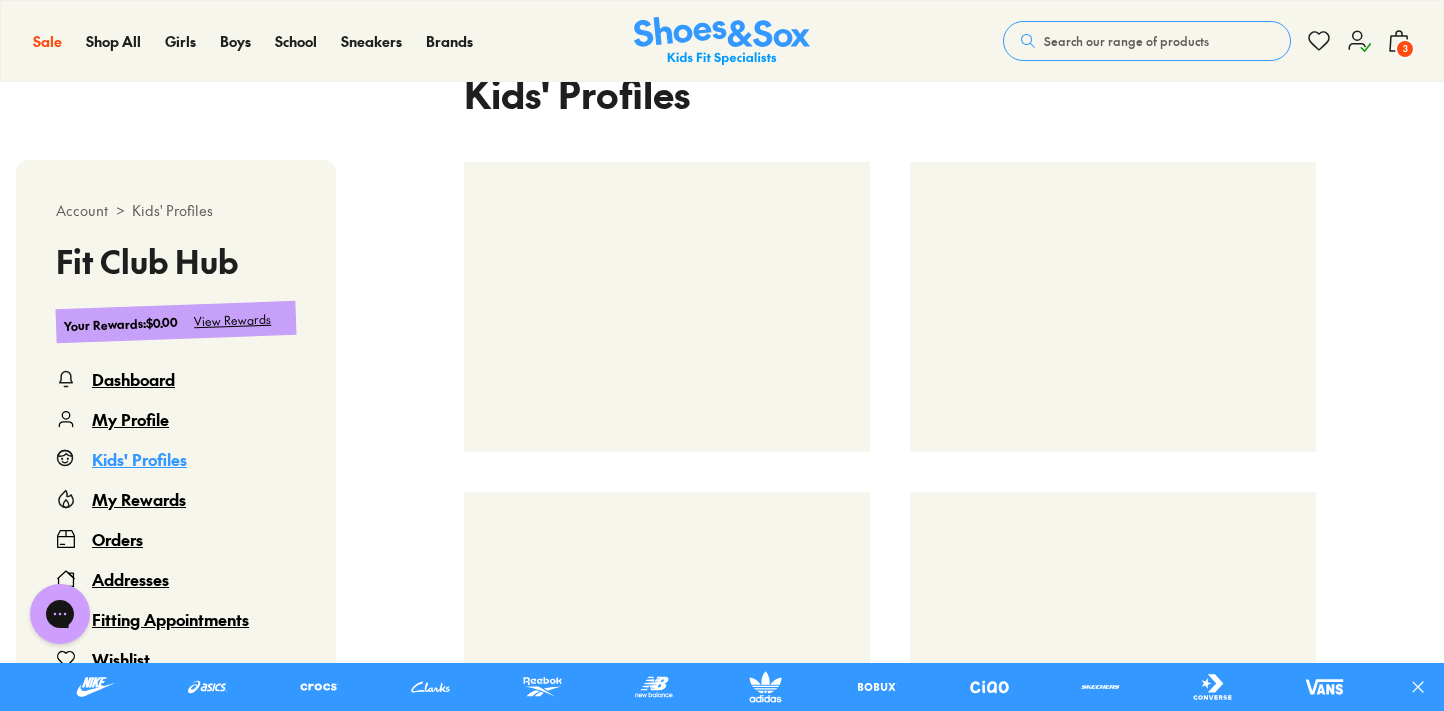 select 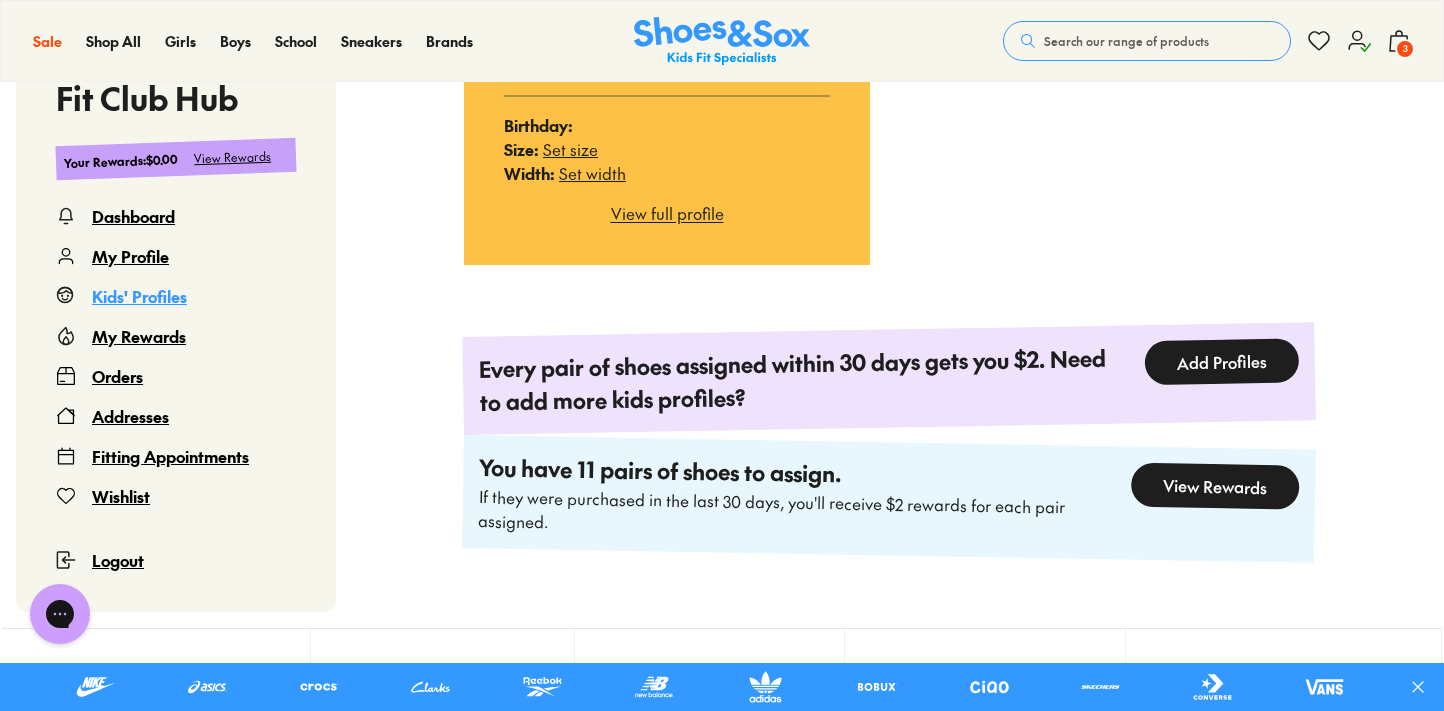 scroll, scrollTop: 688, scrollLeft: 0, axis: vertical 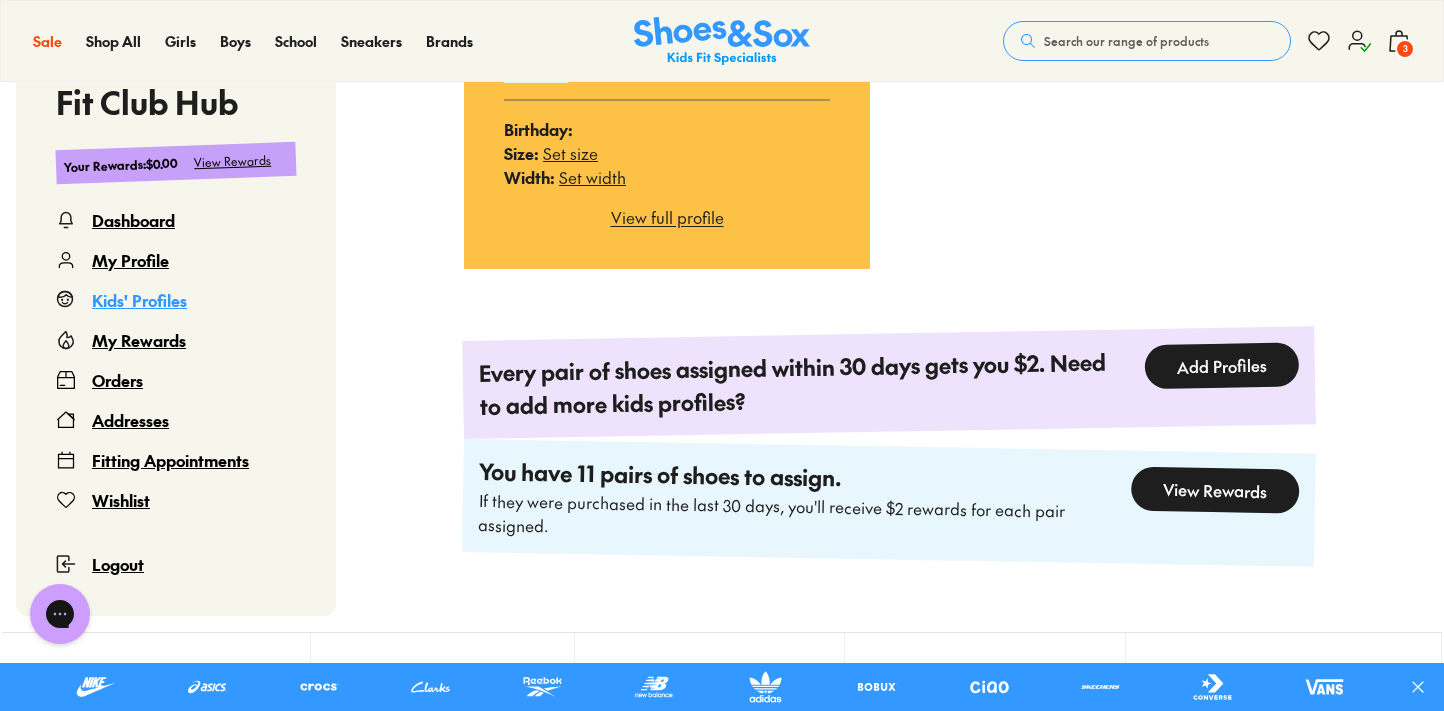 click on "My Profile" at bounding box center [130, 260] 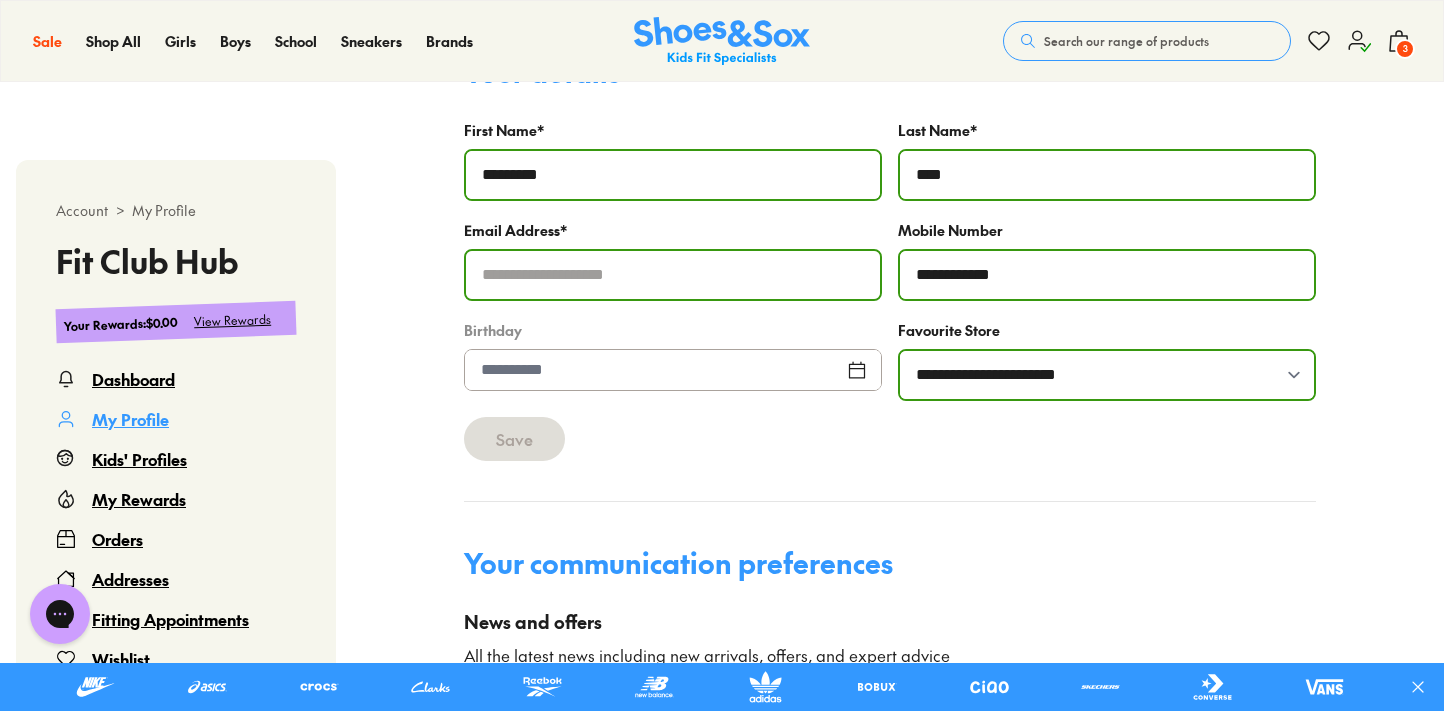 scroll, scrollTop: 618, scrollLeft: 0, axis: vertical 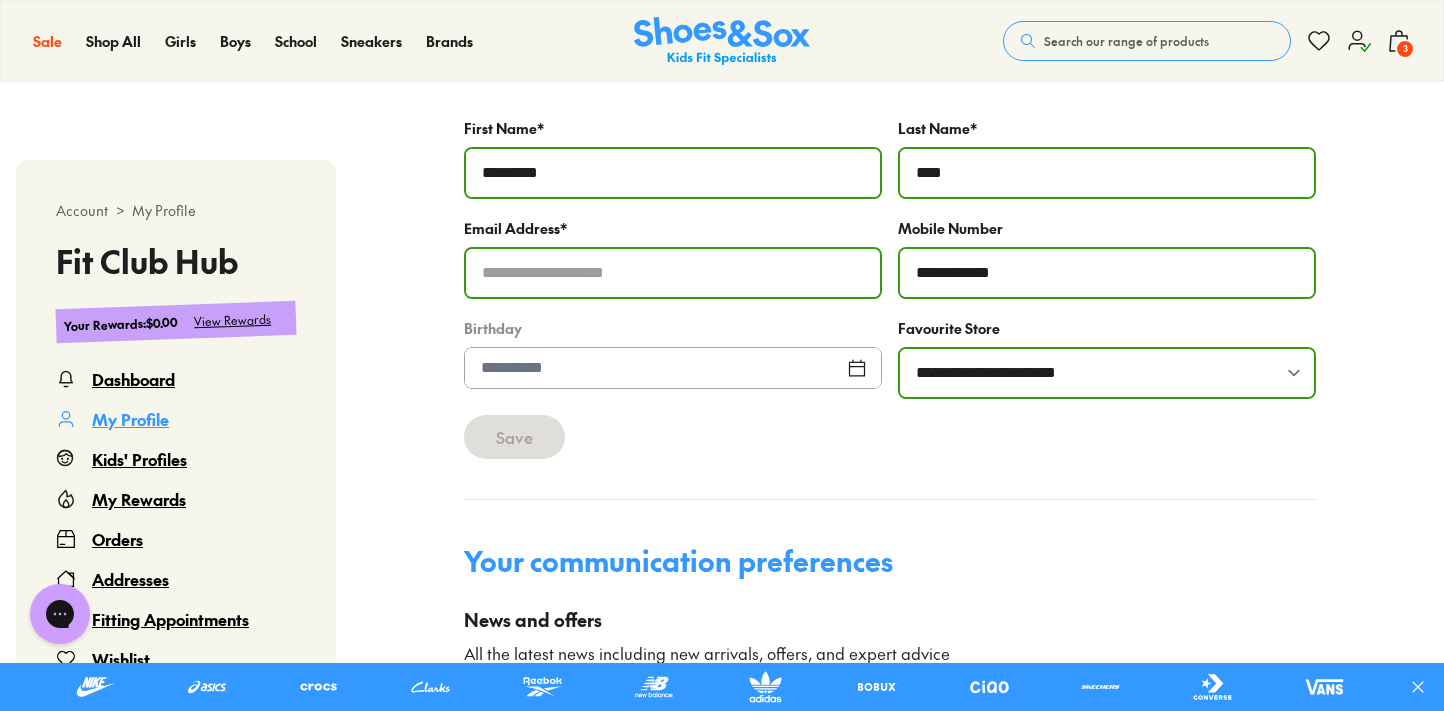 click at bounding box center [673, 368] 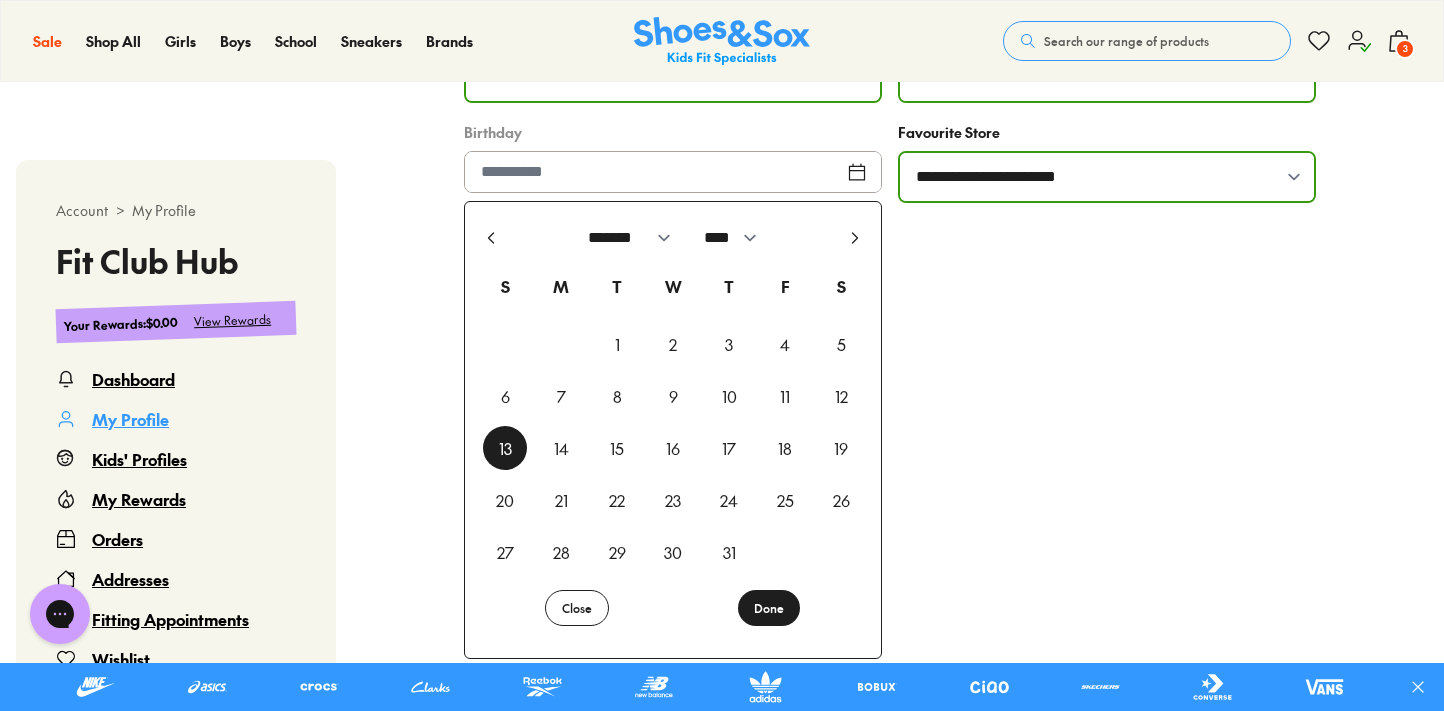scroll, scrollTop: 823, scrollLeft: 0, axis: vertical 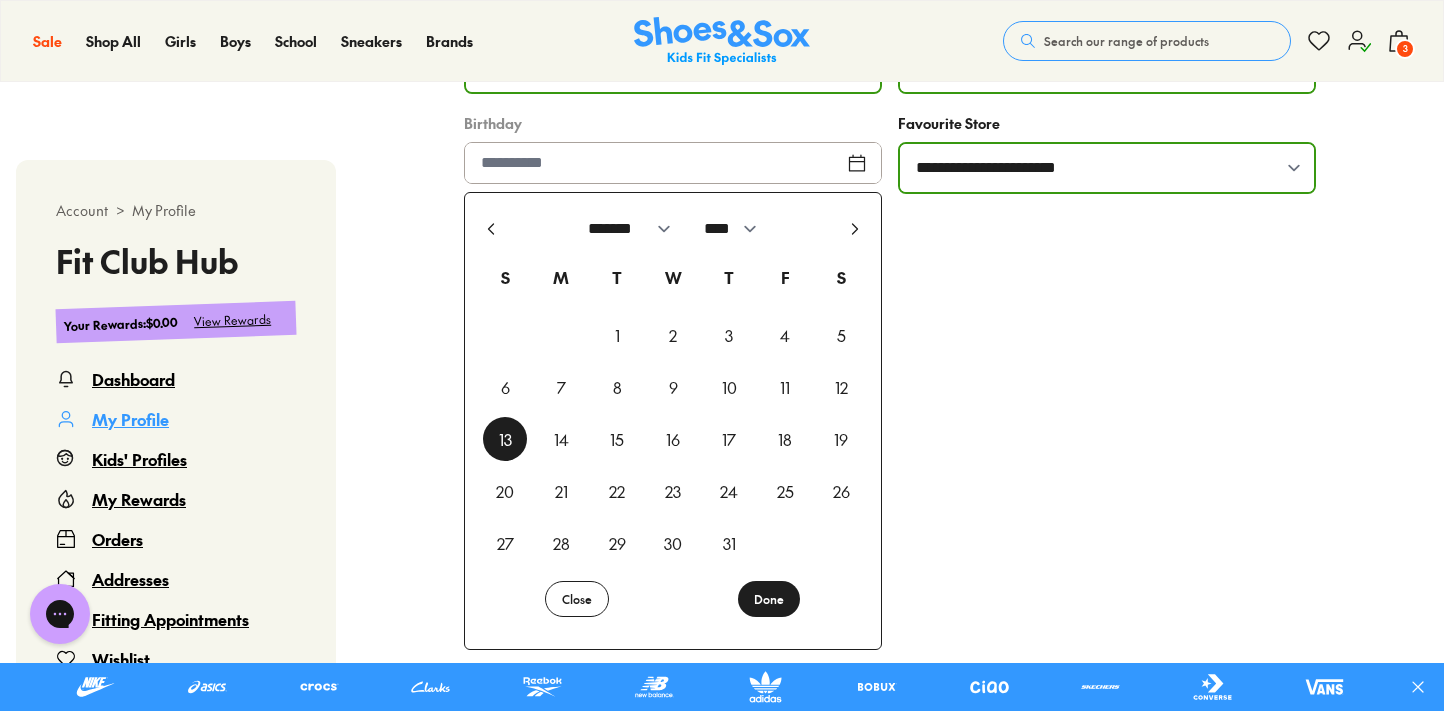 click on "Kids' Profiles" at bounding box center [139, 459] 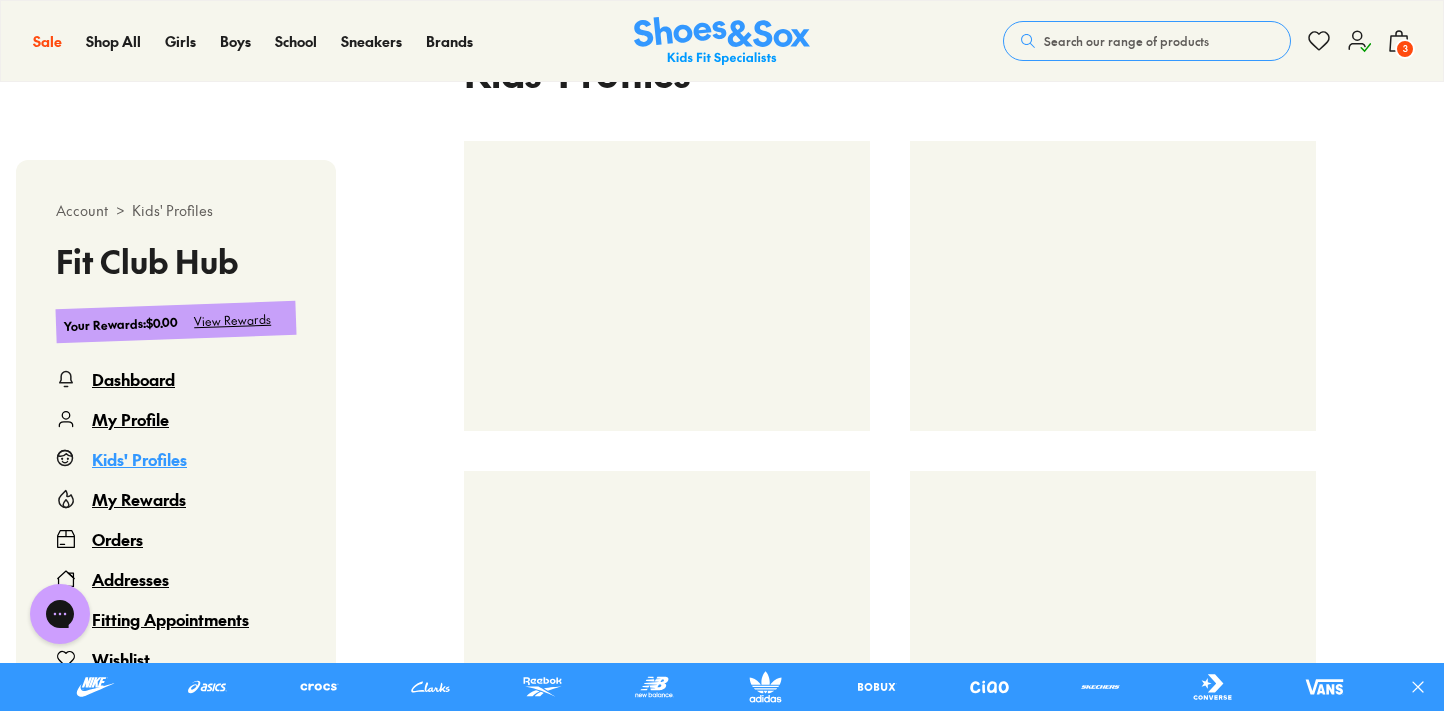 select 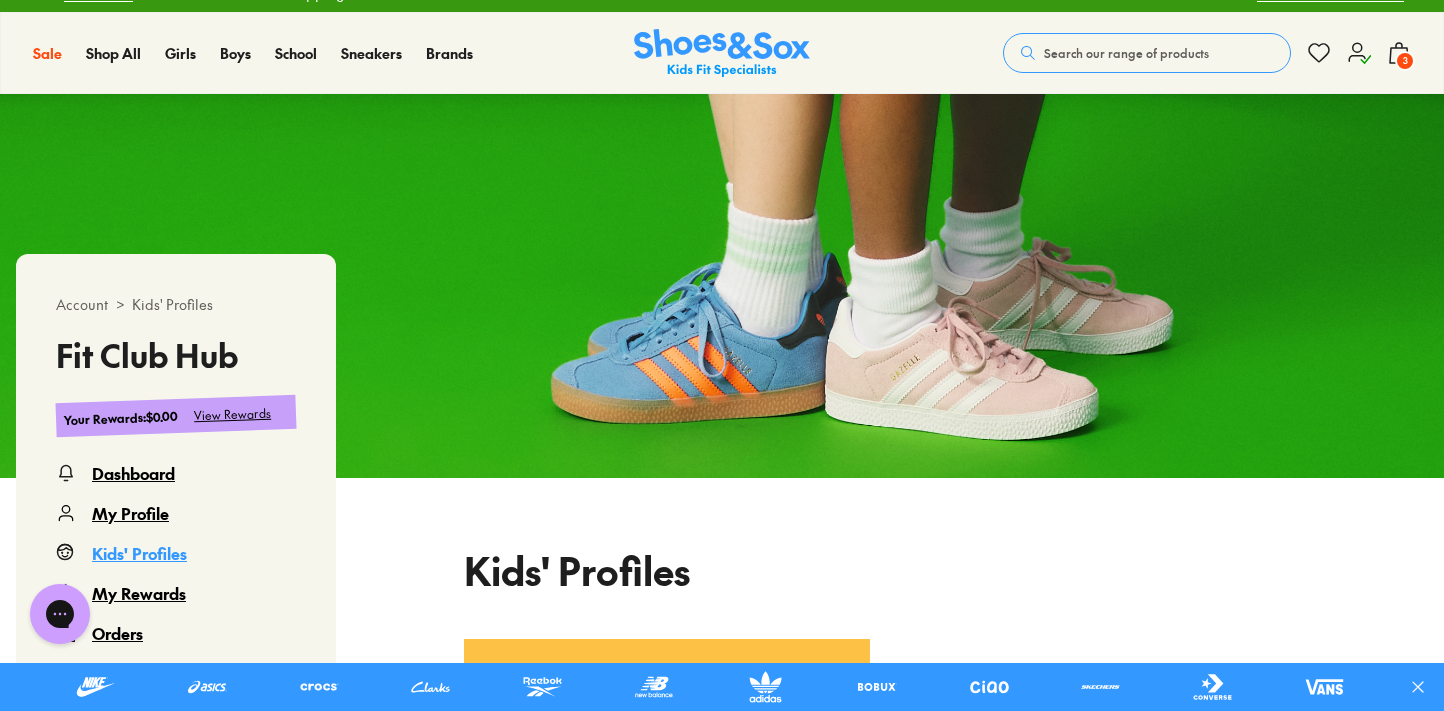 scroll, scrollTop: 0, scrollLeft: 0, axis: both 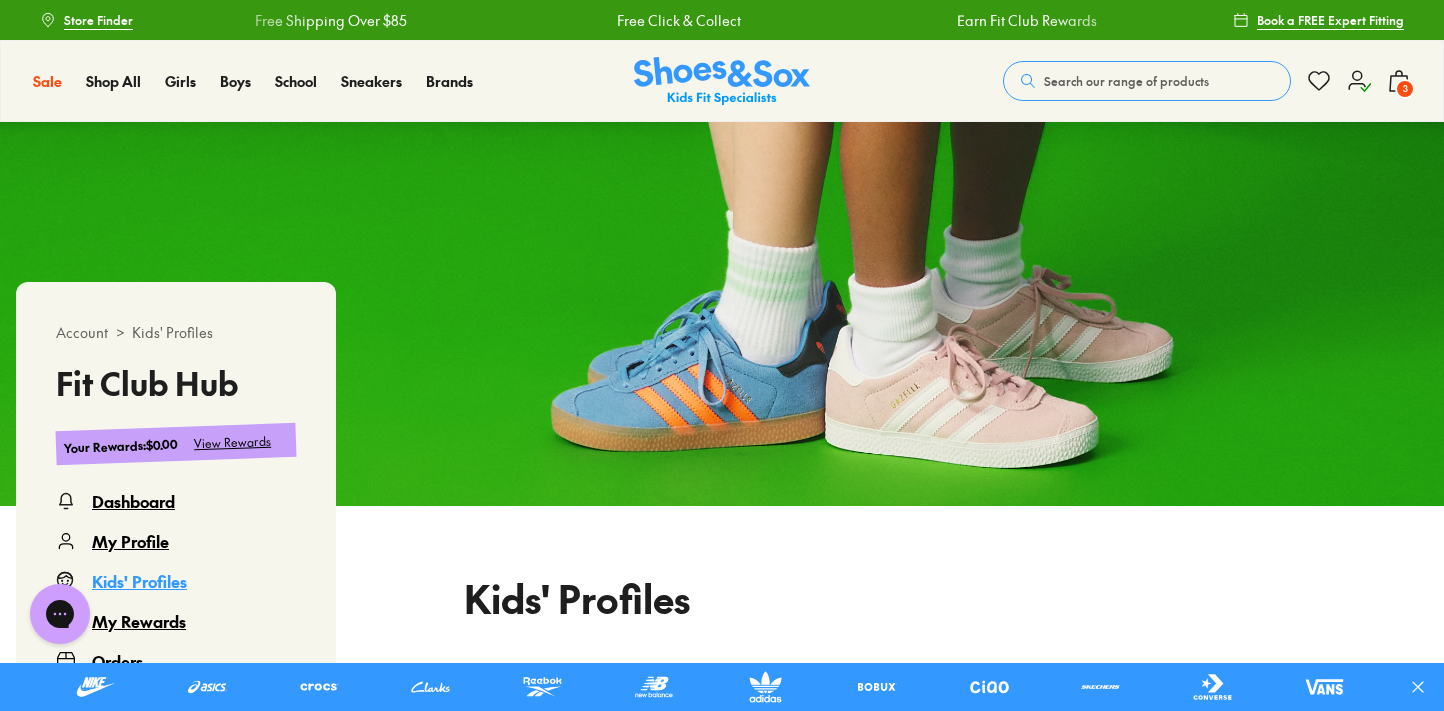 click on "3" at bounding box center (1405, 89) 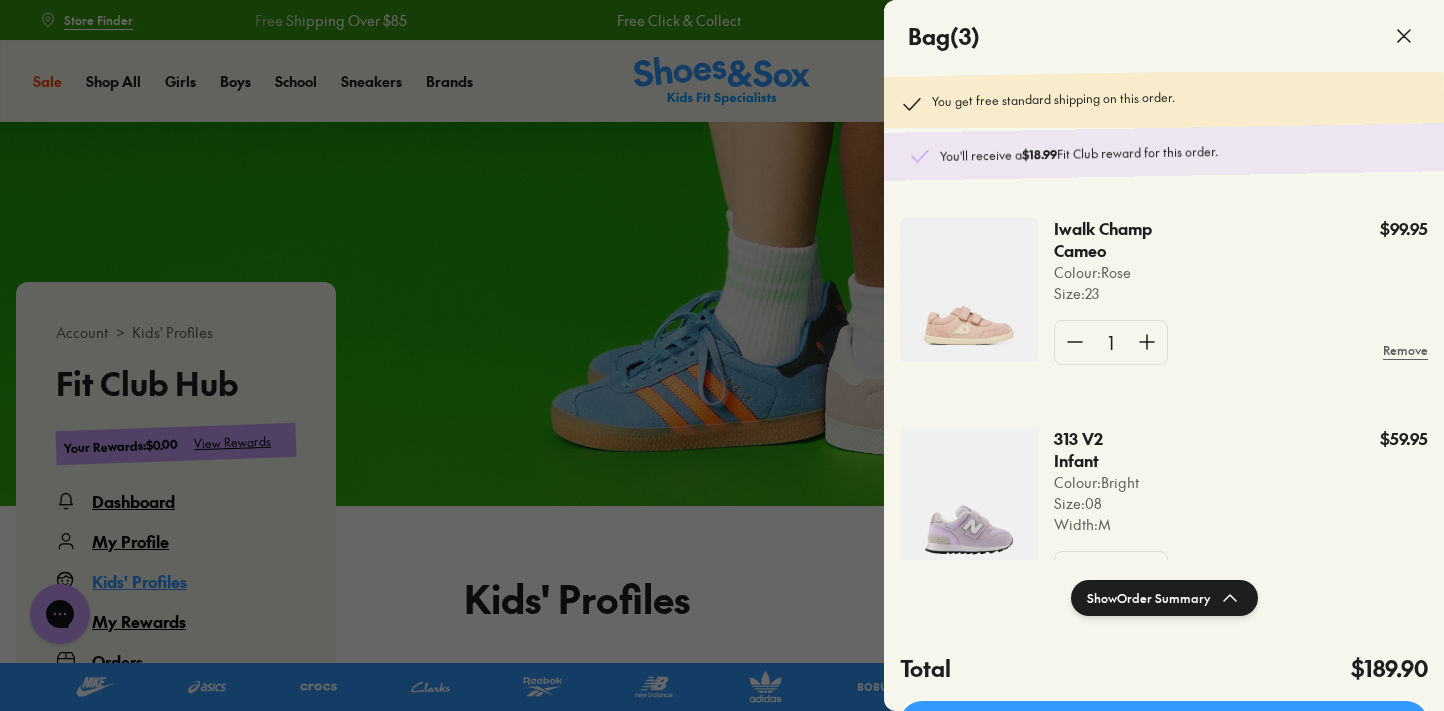 scroll, scrollTop: 268, scrollLeft: 0, axis: vertical 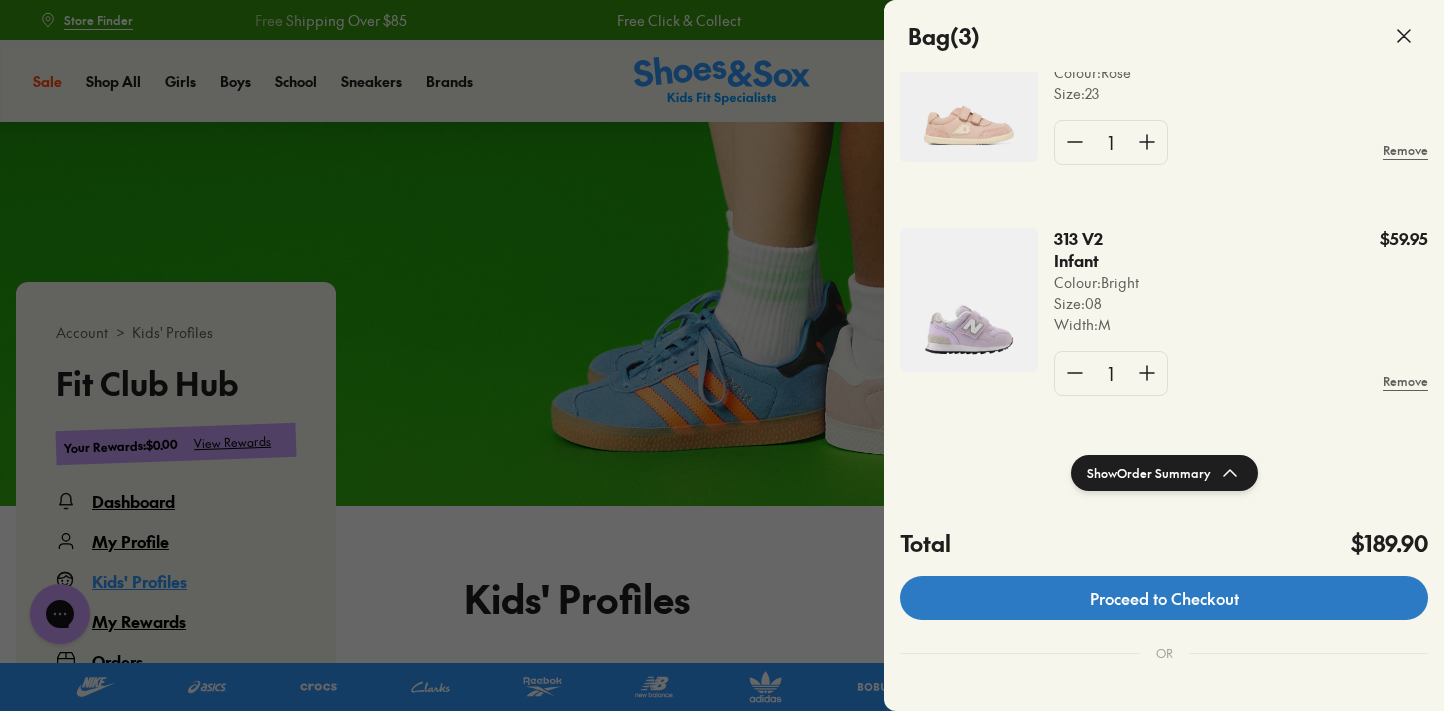 click on "Proceed to Checkout" 